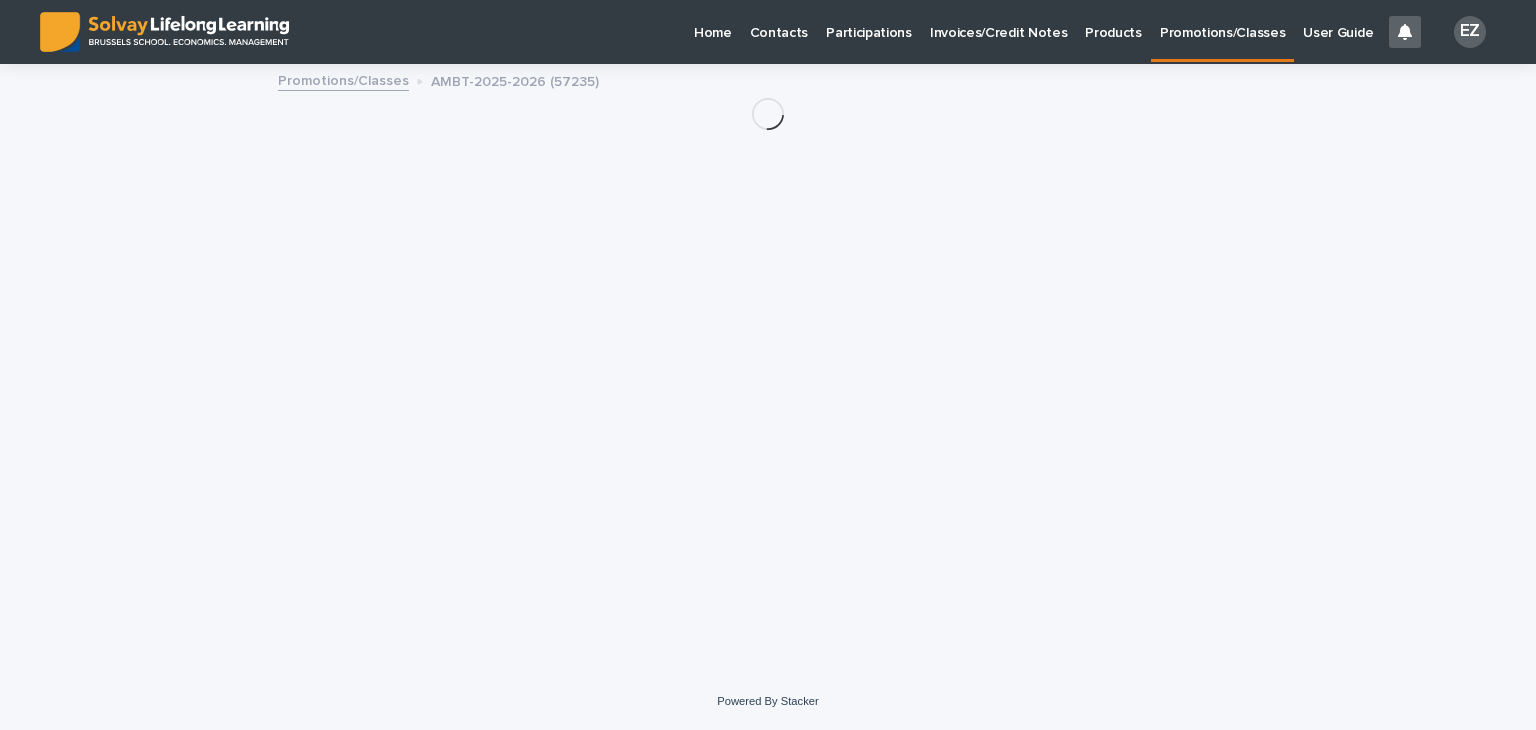 scroll, scrollTop: 0, scrollLeft: 0, axis: both 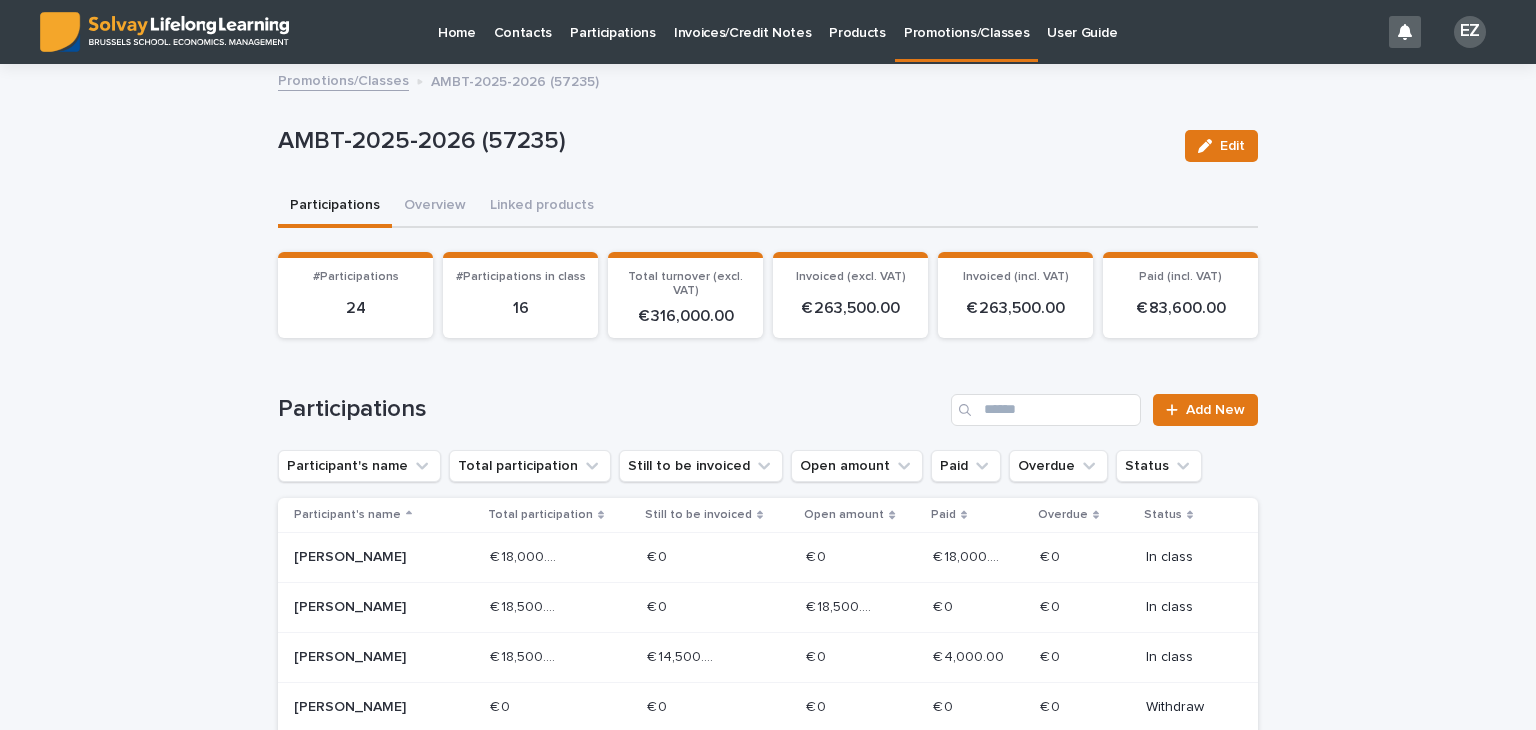 click on "Promotions/Classes" at bounding box center [343, 79] 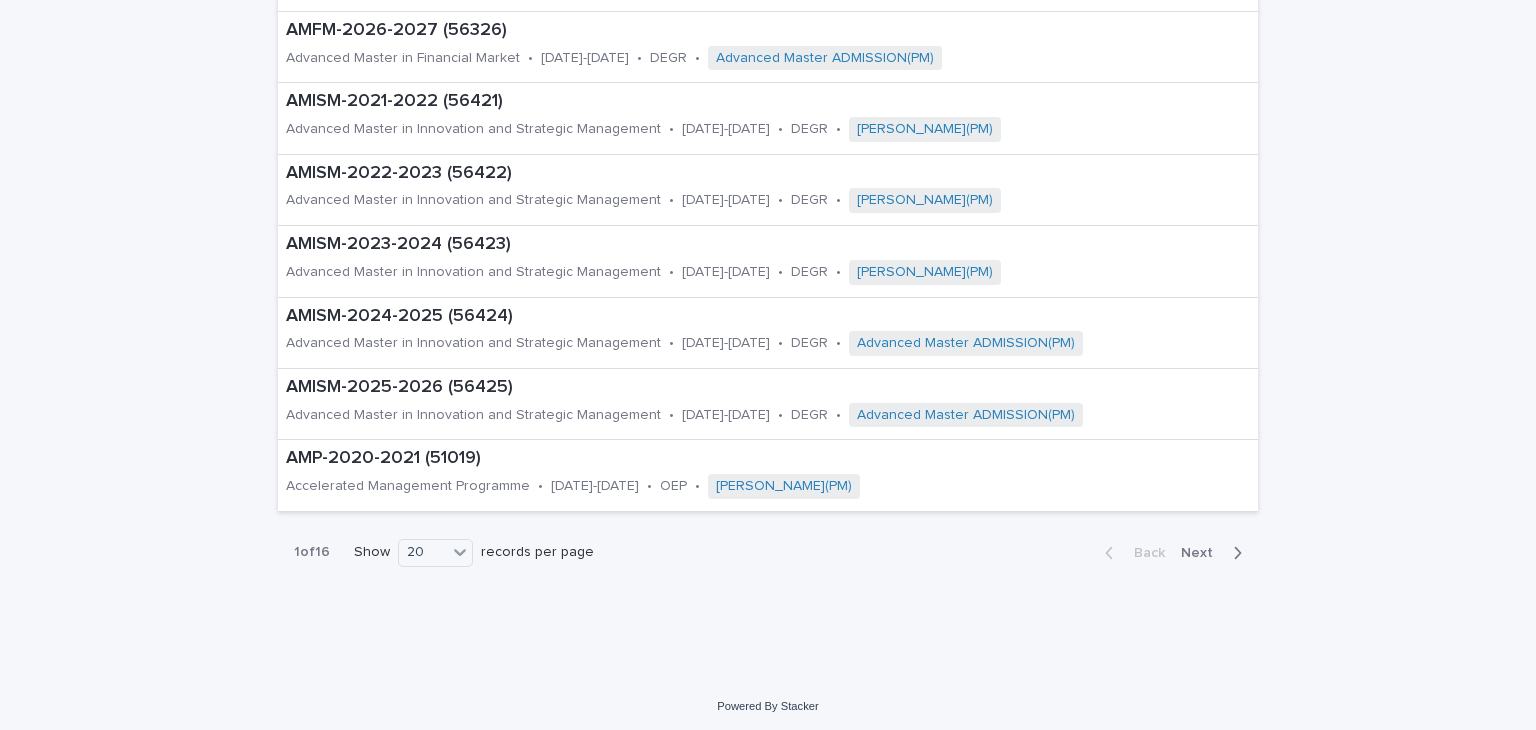 scroll, scrollTop: 1123, scrollLeft: 0, axis: vertical 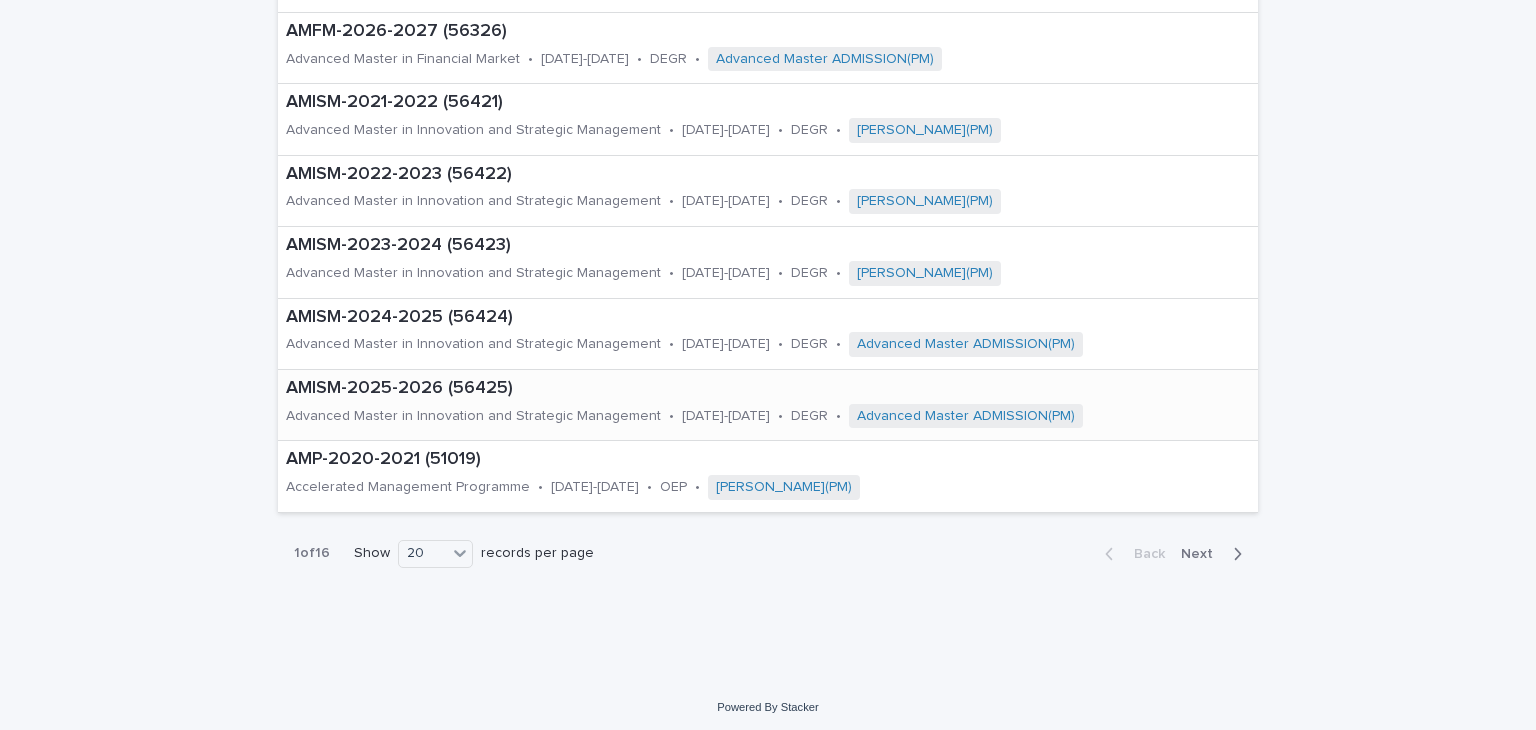 click on "AMISM-2025-2026 (56425)" at bounding box center (768, 389) 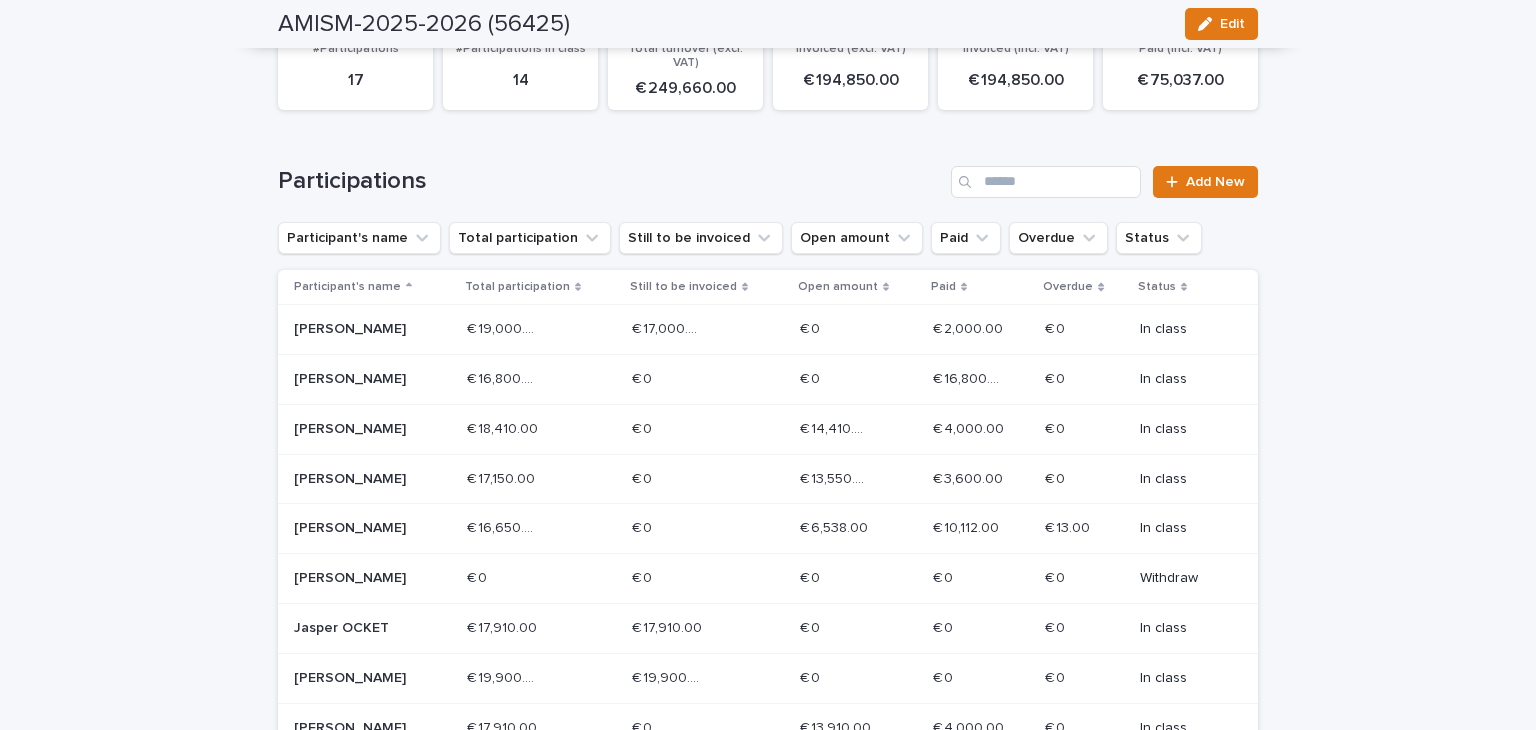 scroll, scrollTop: 0, scrollLeft: 0, axis: both 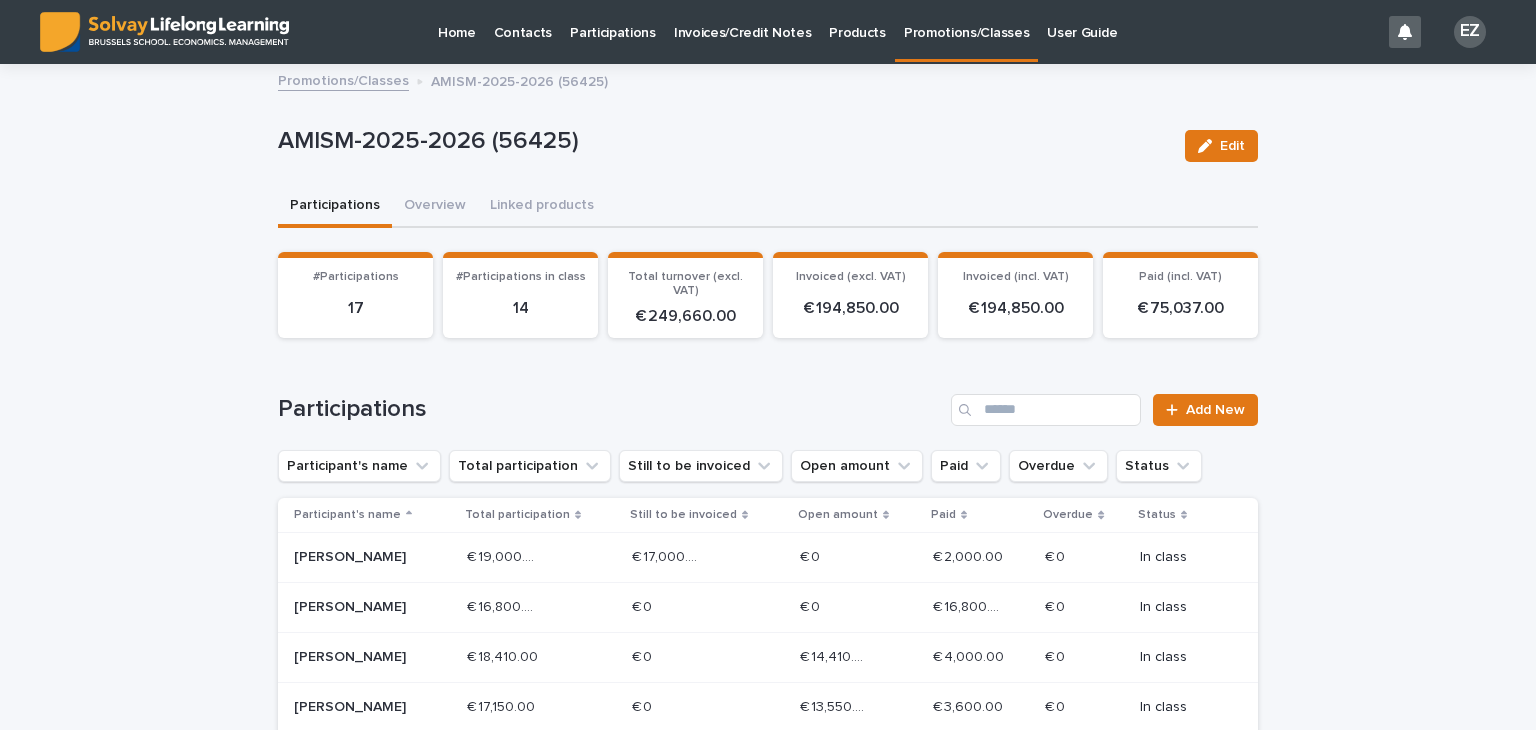 click on "Promotions/Classes" at bounding box center (343, 79) 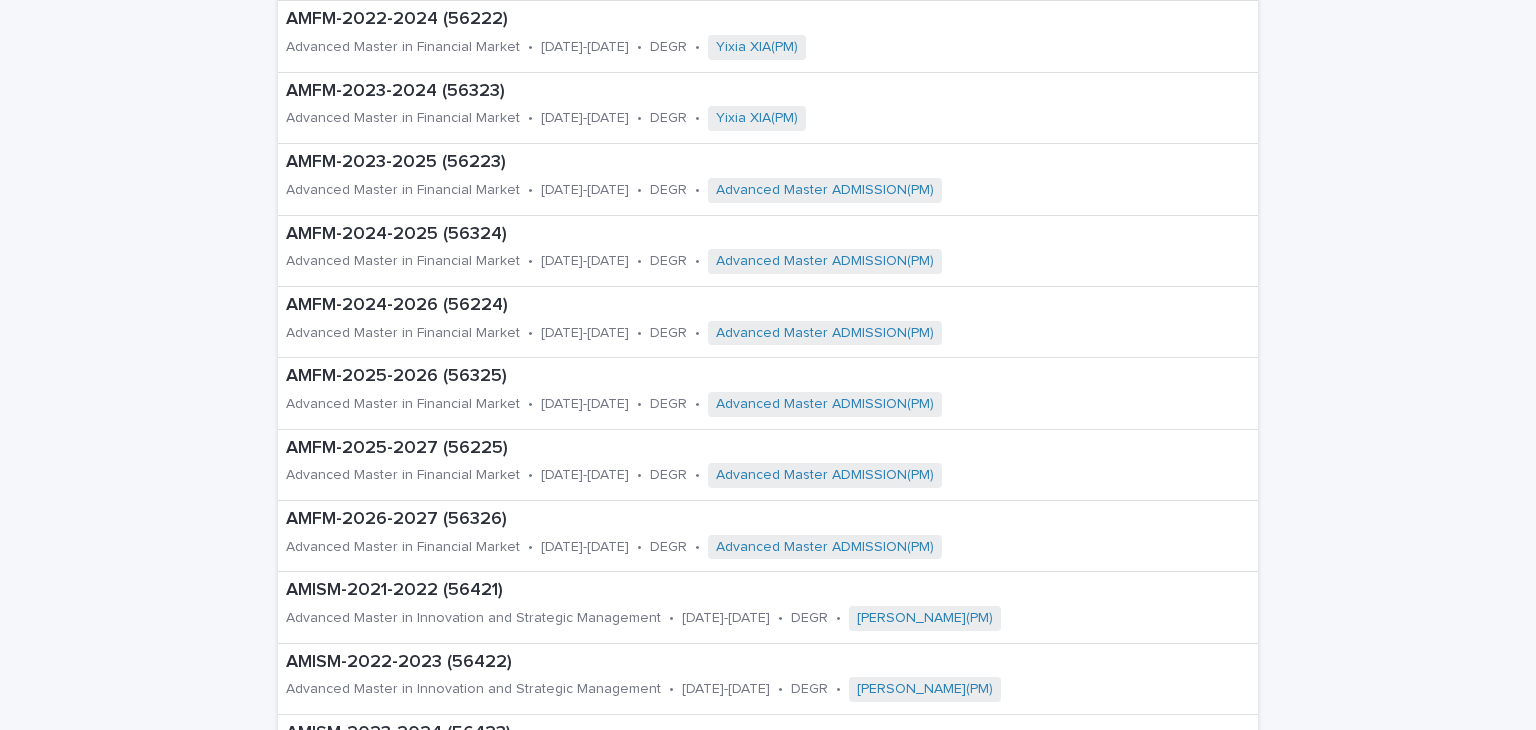 scroll, scrollTop: 1076, scrollLeft: 0, axis: vertical 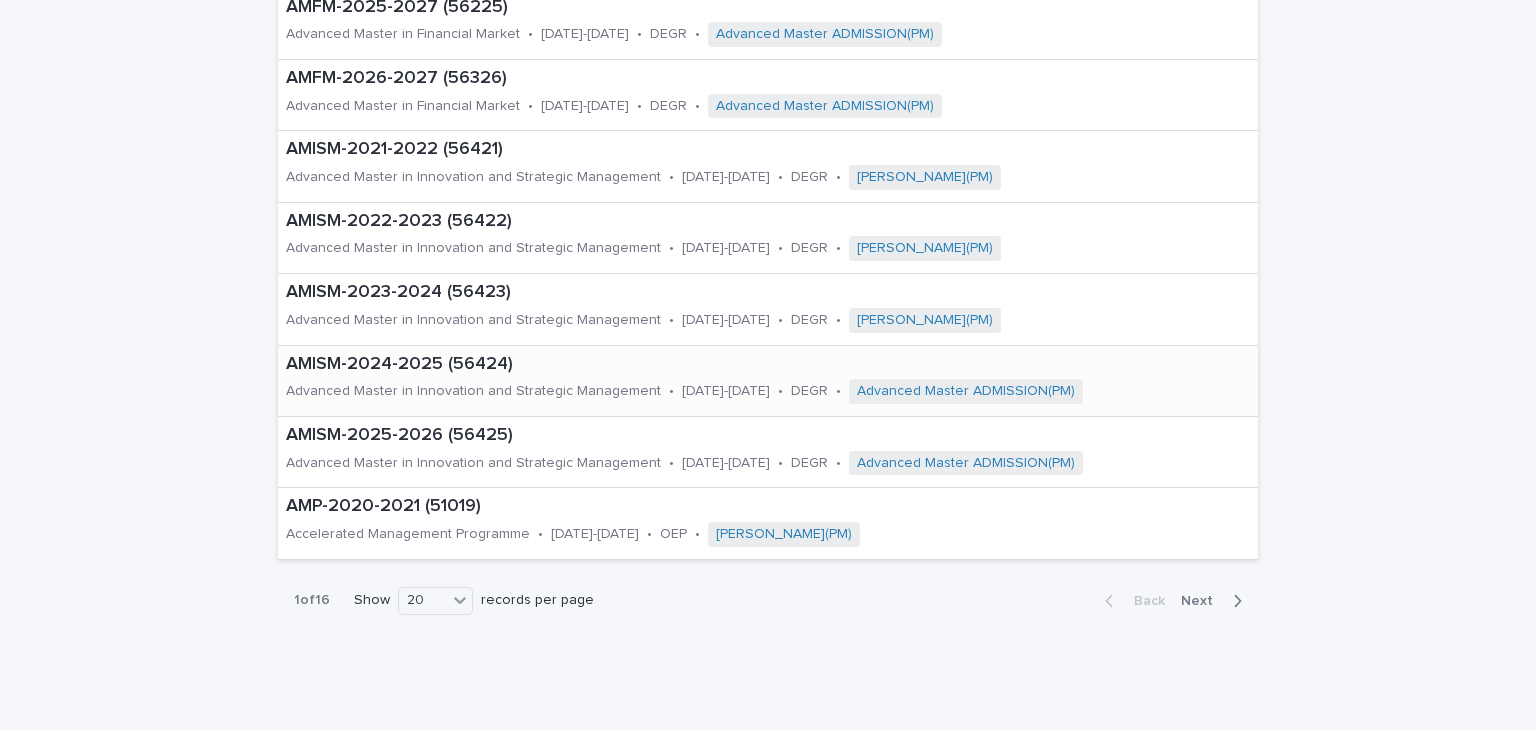 click on "AMISM-2024-2025 (56424)" at bounding box center [768, 365] 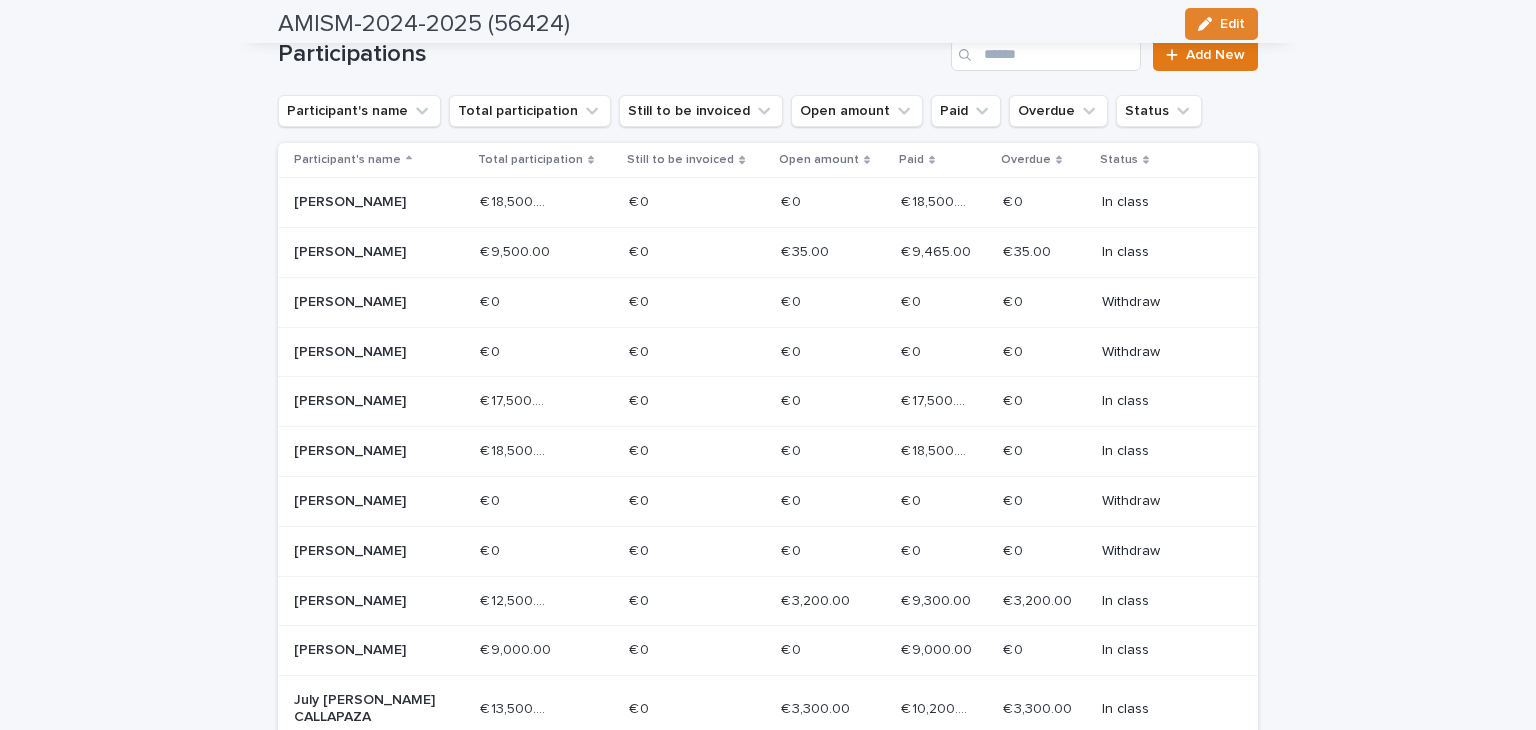 scroll, scrollTop: 352, scrollLeft: 0, axis: vertical 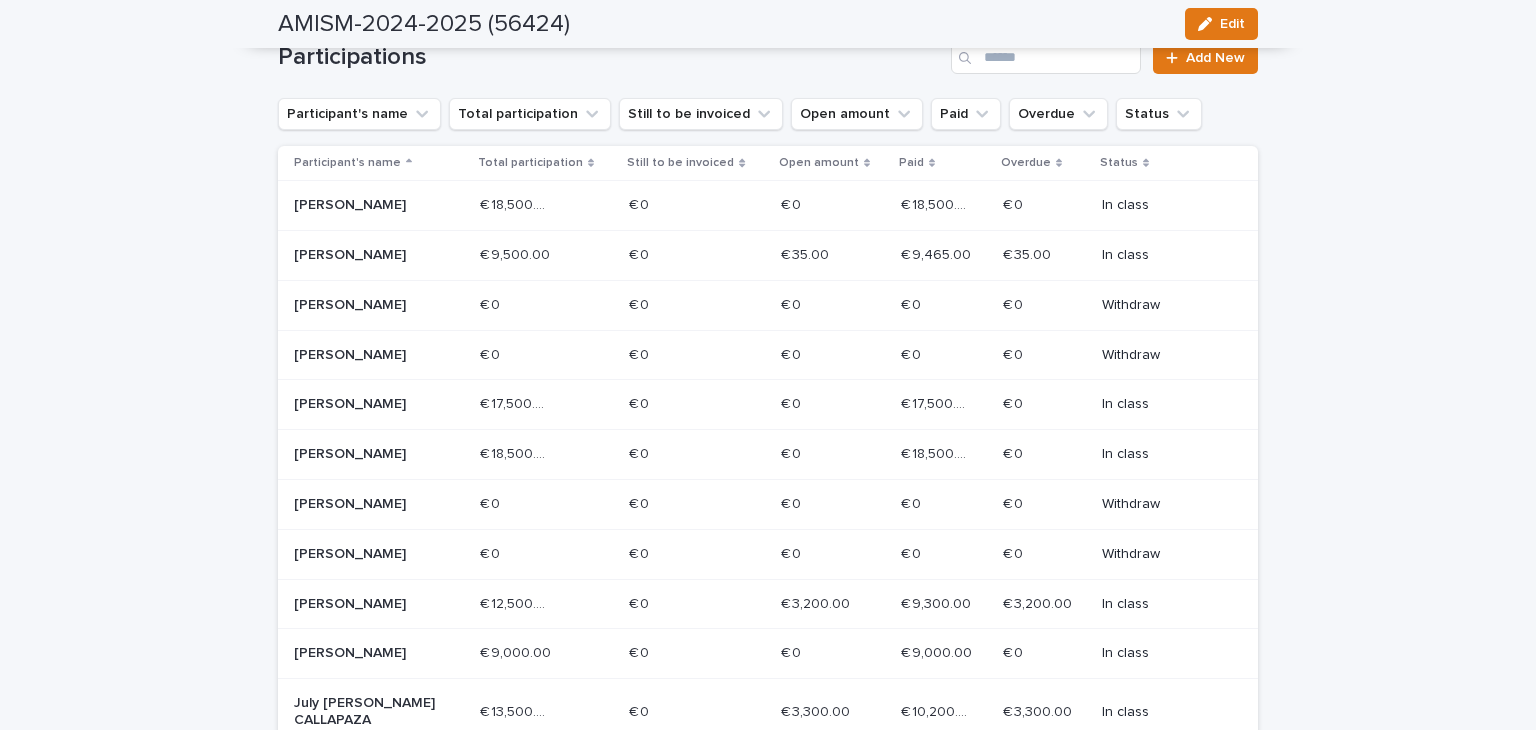 click on "[PERSON_NAME]" at bounding box center [365, 255] 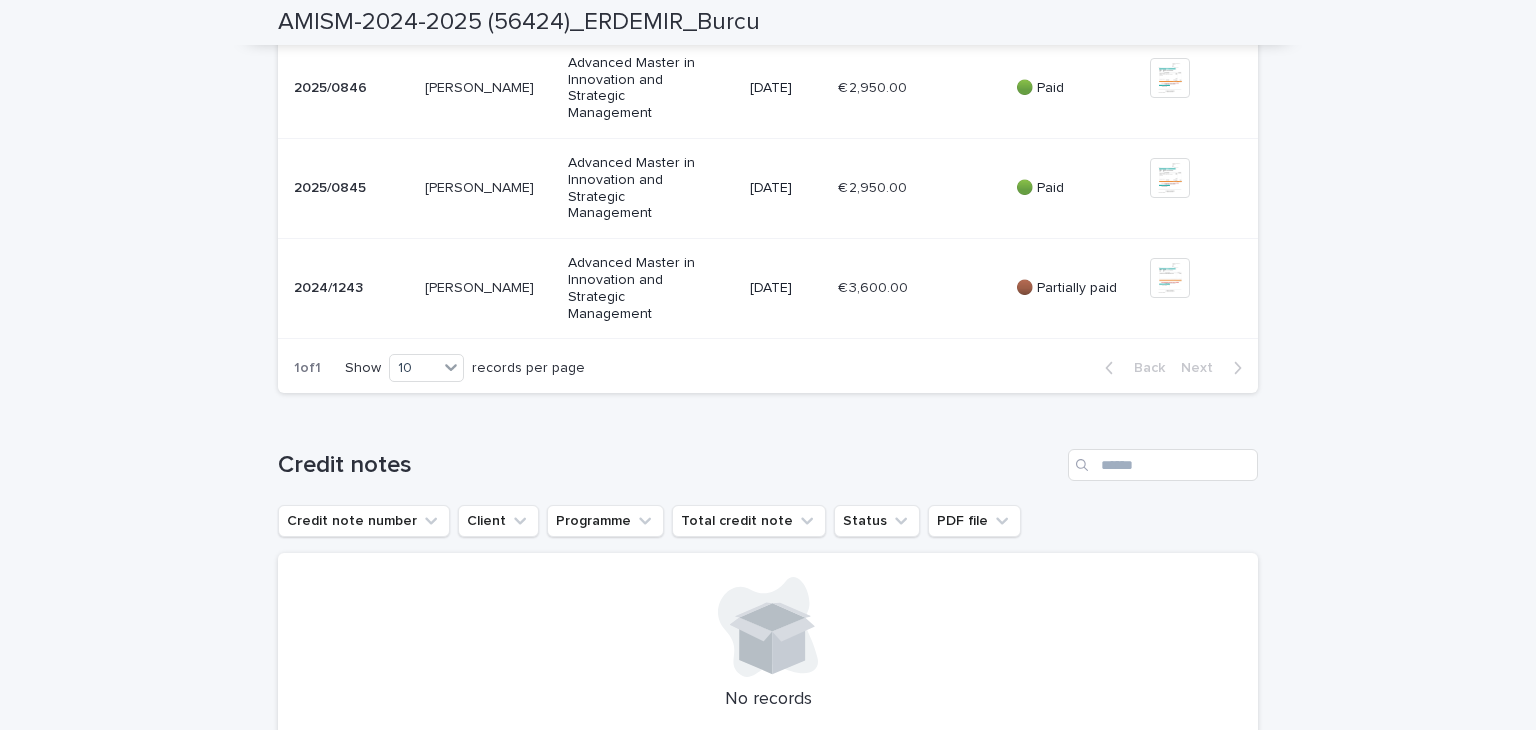 scroll, scrollTop: 879, scrollLeft: 0, axis: vertical 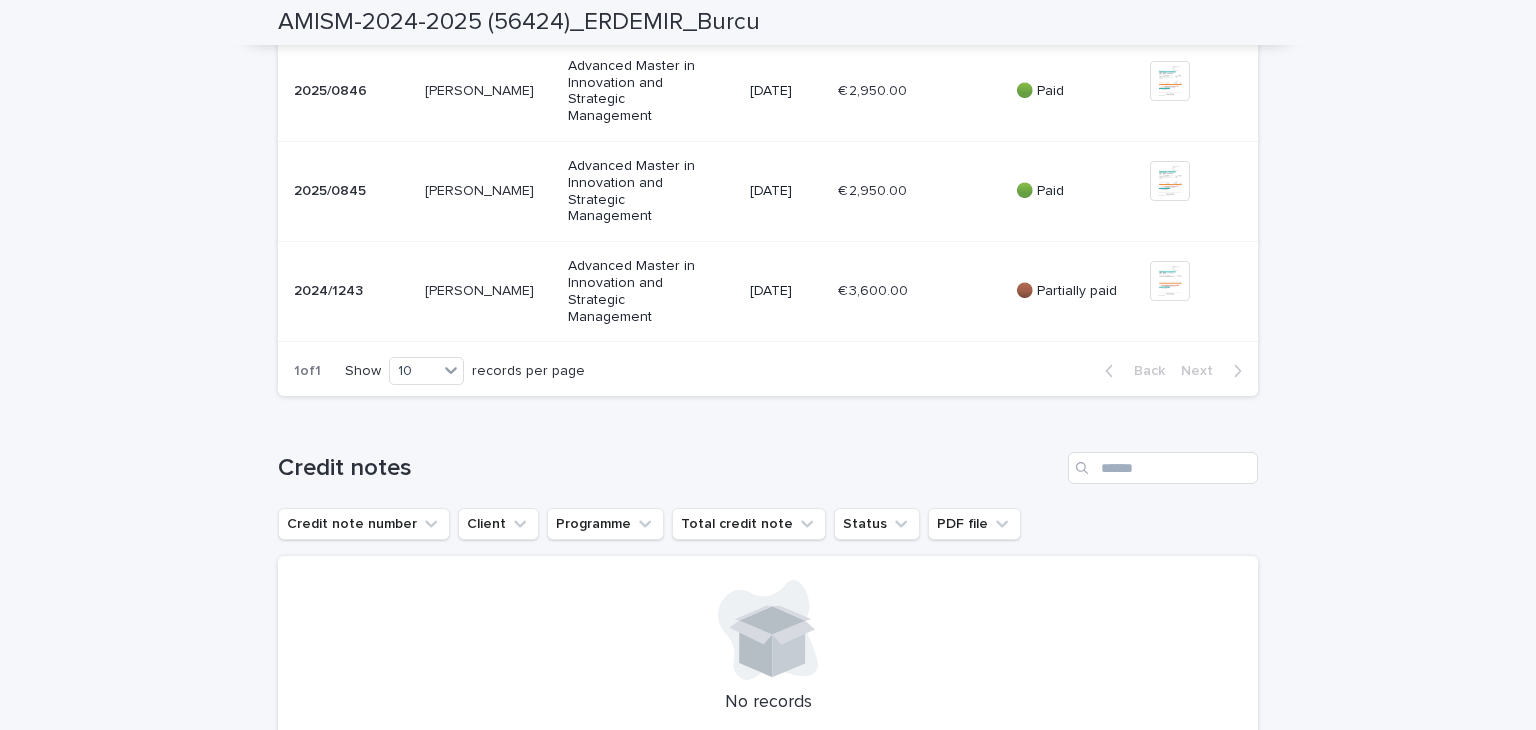 click on "[DATE]" at bounding box center (786, 292) 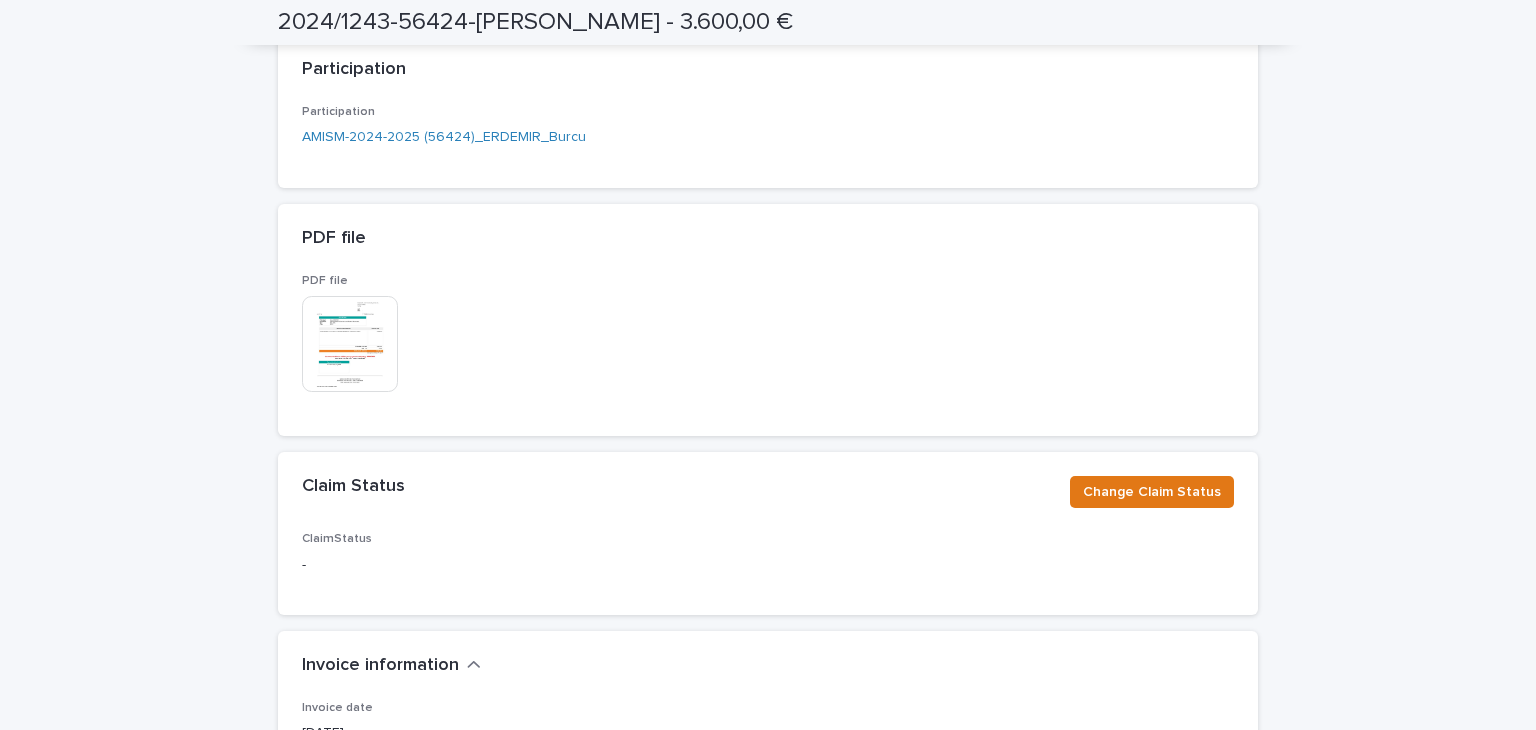 scroll, scrollTop: 0, scrollLeft: 0, axis: both 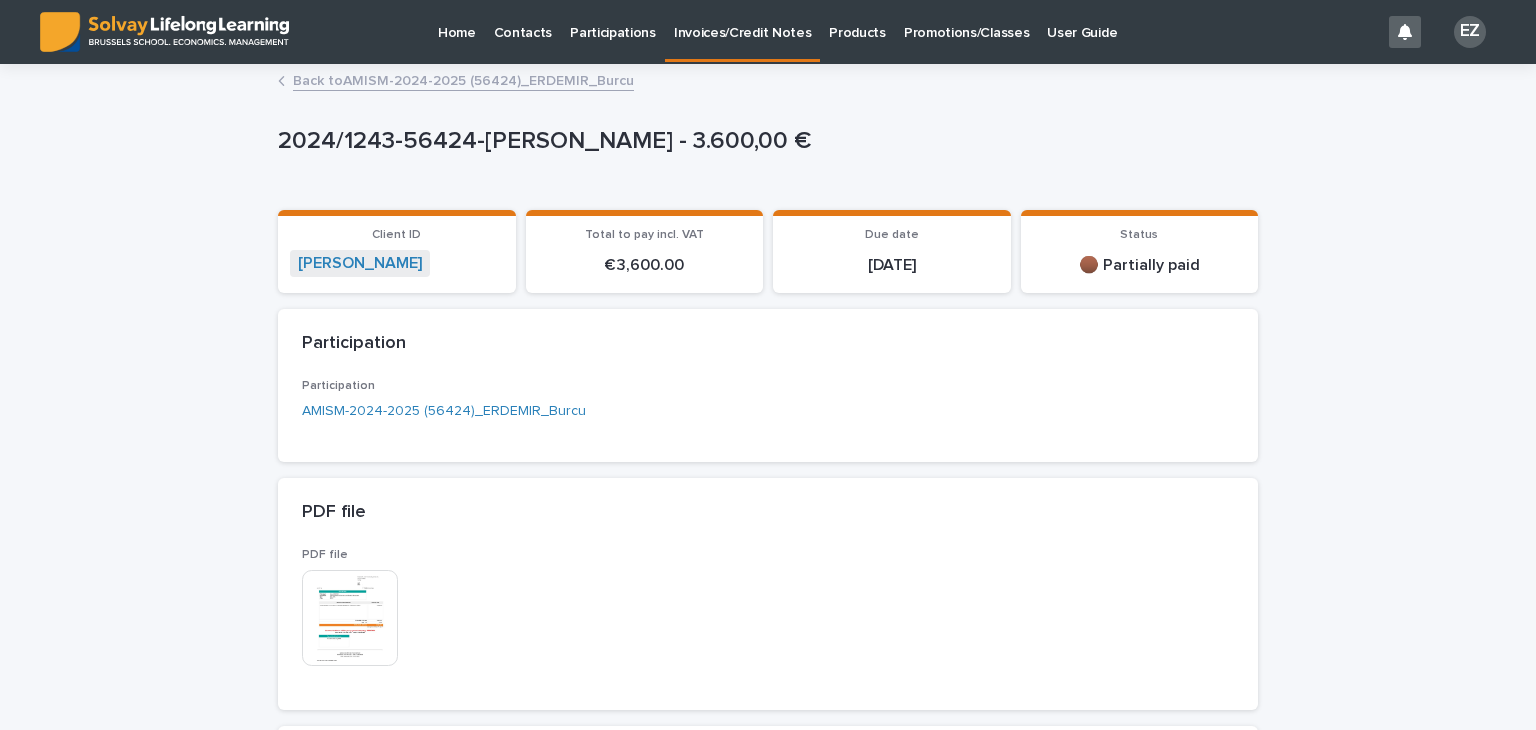 click on "Back to  AMISM-2024-2025 (56424)_ERDEMIR_Burcu" at bounding box center [463, 79] 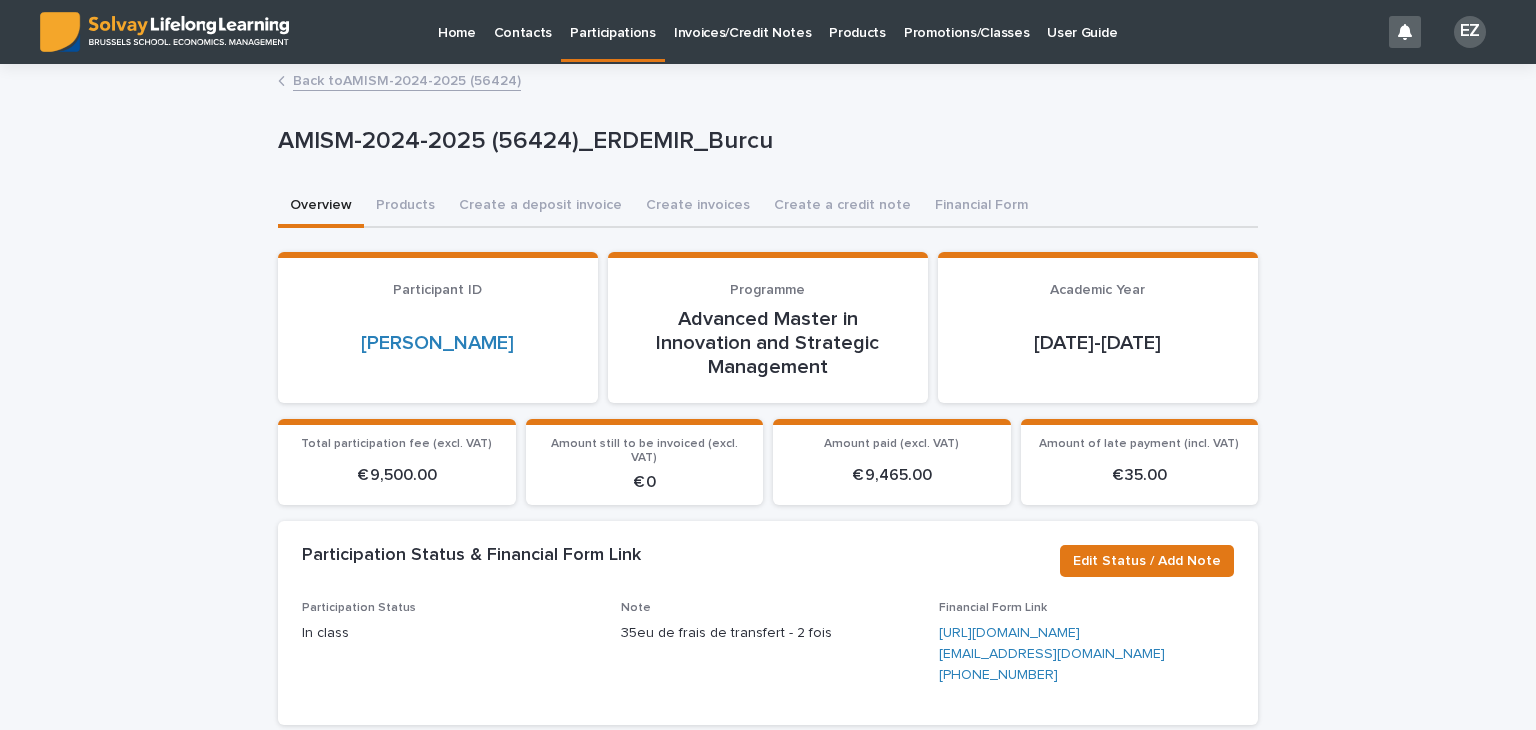 click on "Back to  AMISM-2024-2025 (56424)" at bounding box center (407, 79) 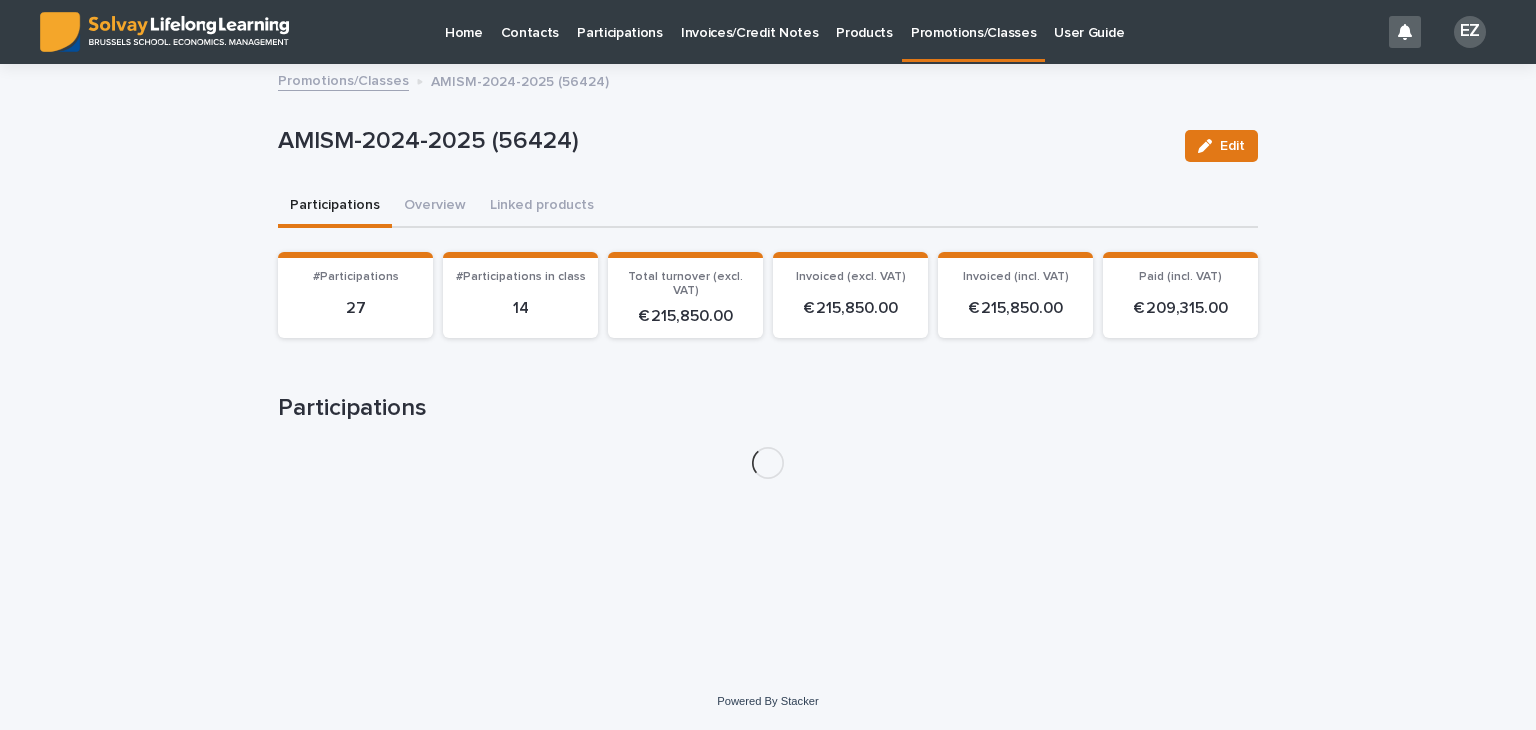 click on "Promotions/Classes" at bounding box center [343, 79] 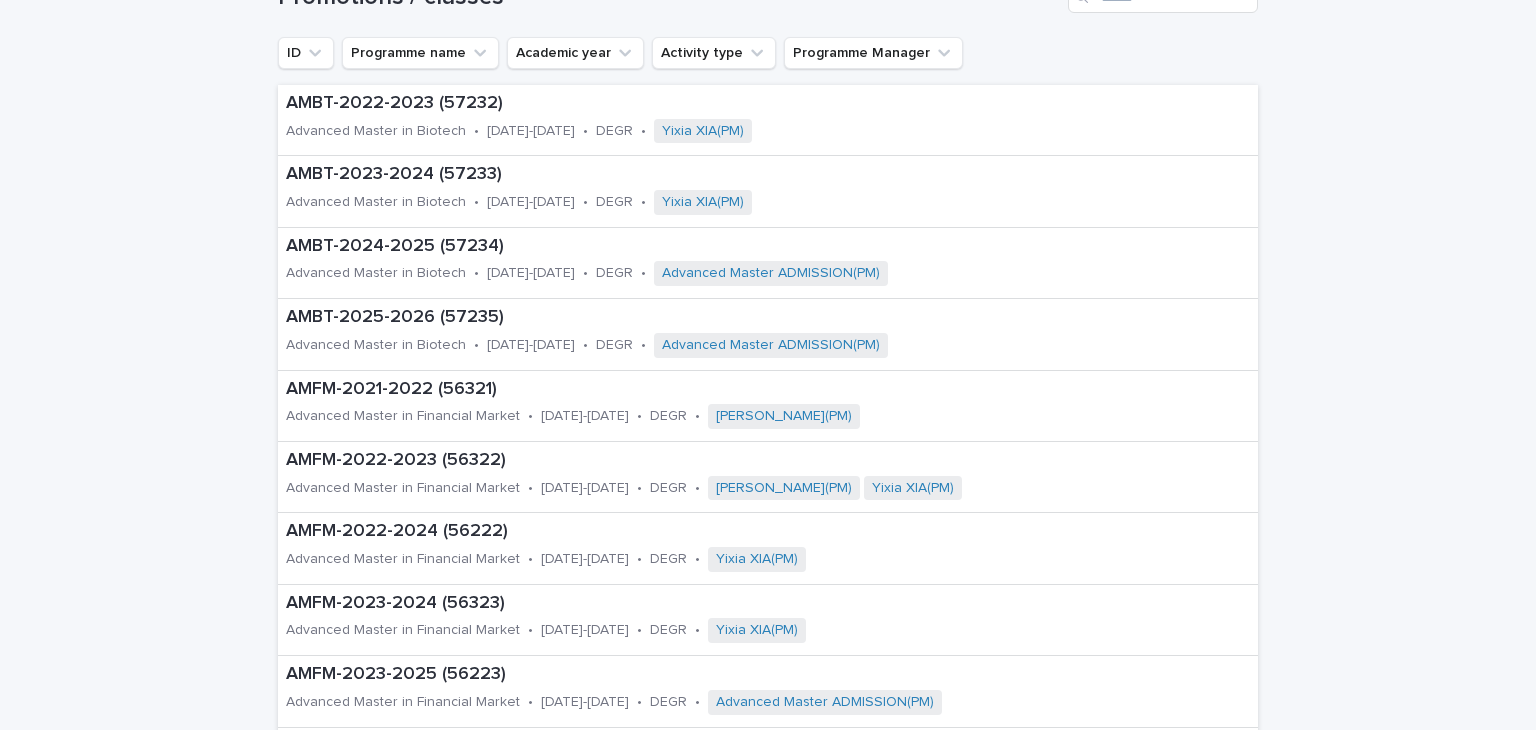 scroll, scrollTop: 120, scrollLeft: 0, axis: vertical 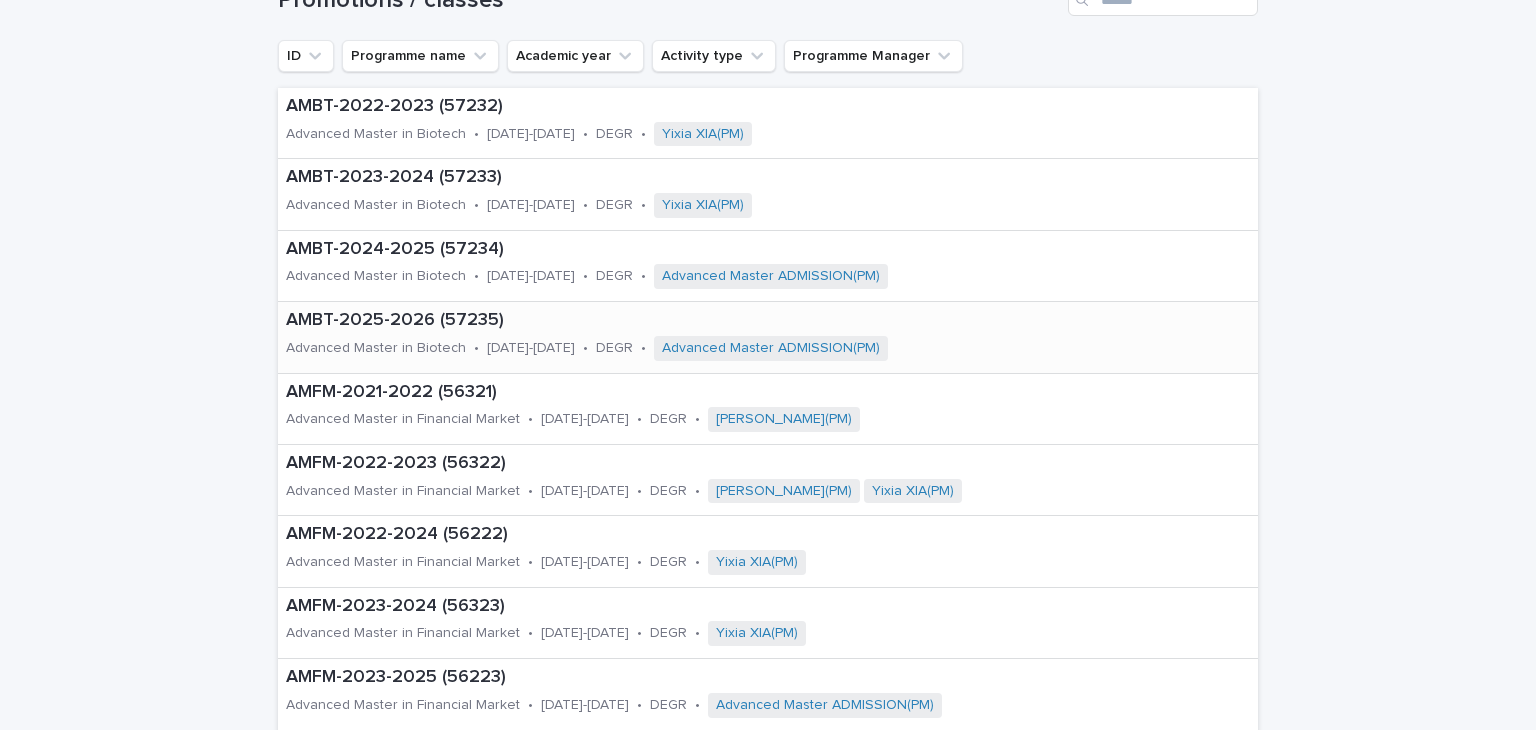 click on "AMBT-2025-2026 (57235)" at bounding box center [698, 319] 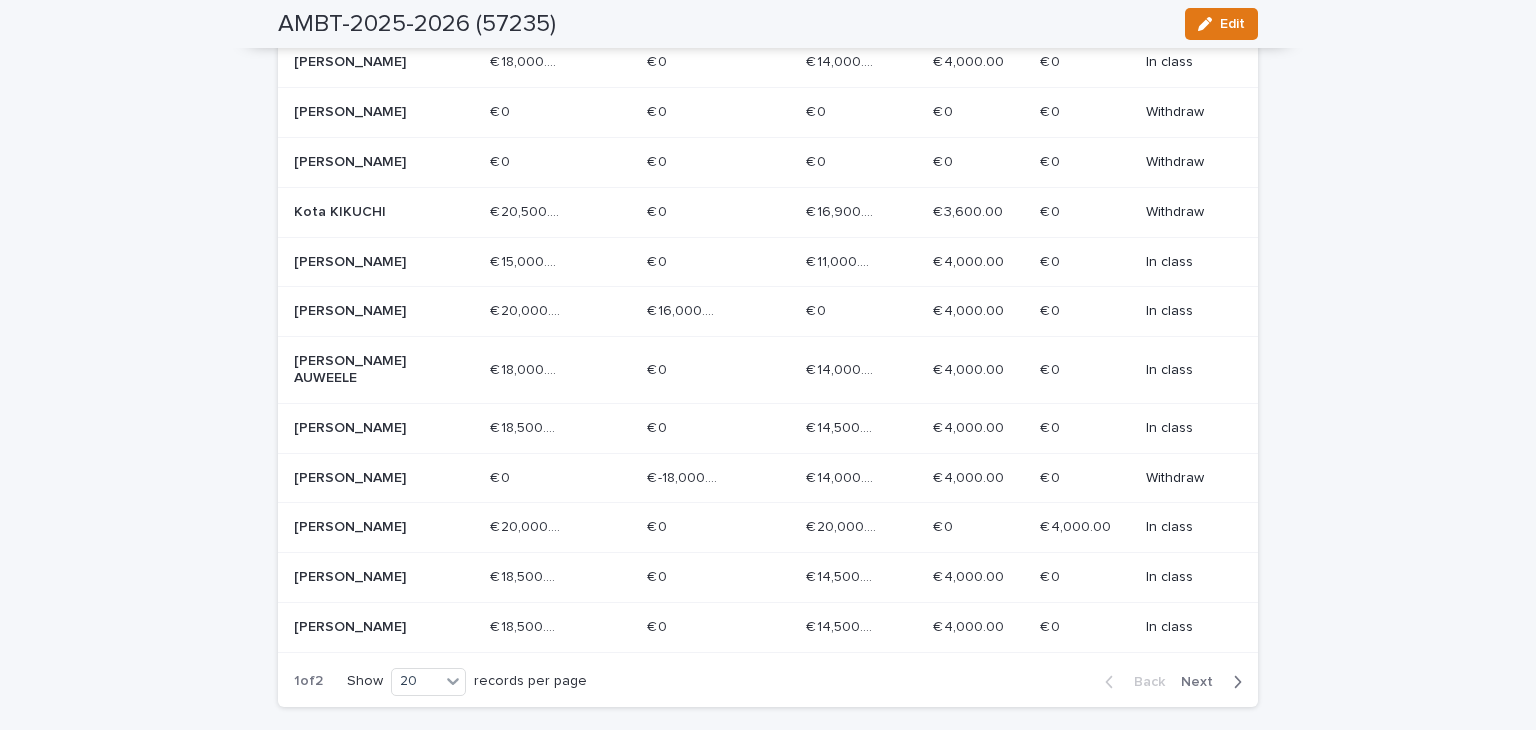 scroll, scrollTop: 911, scrollLeft: 0, axis: vertical 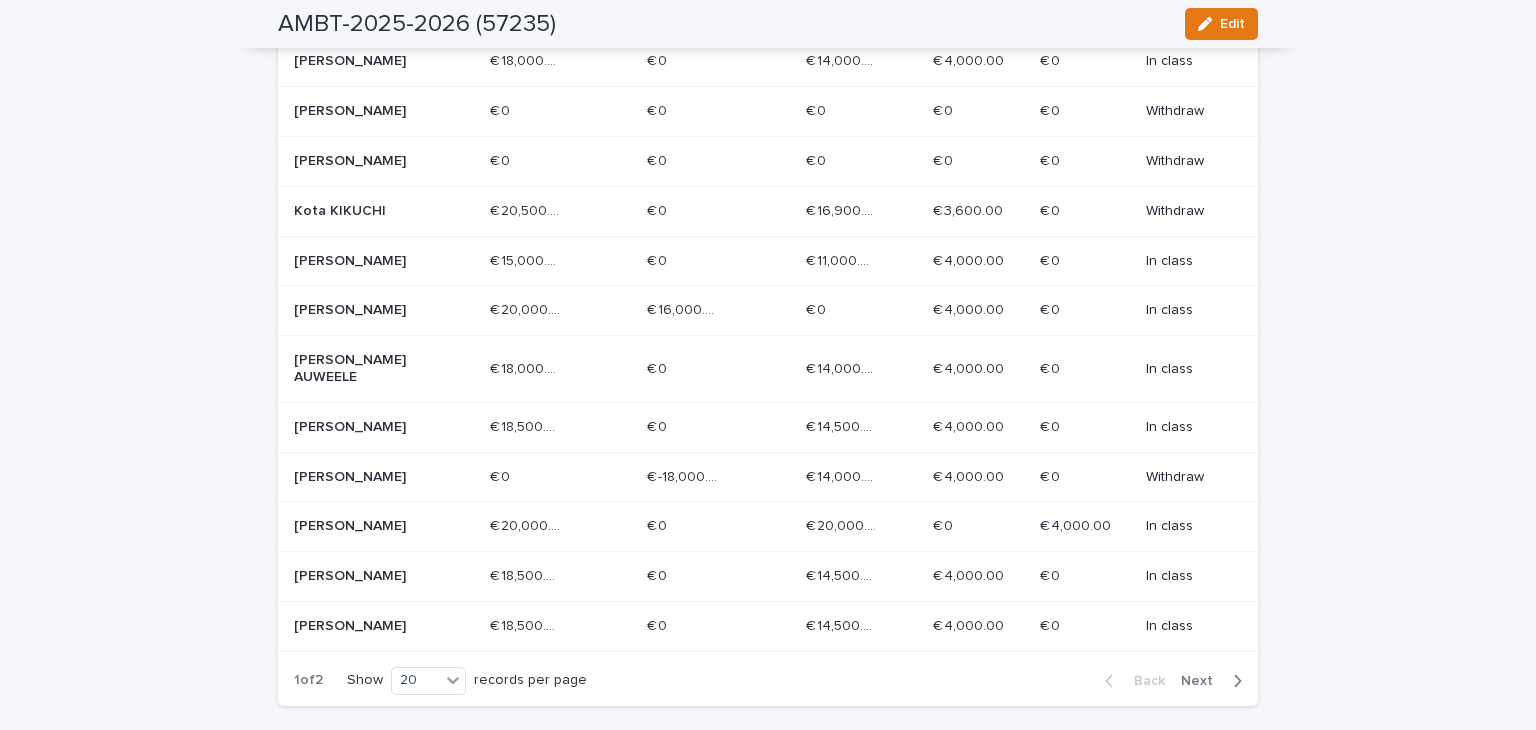click on "[PERSON_NAME]" at bounding box center [365, 526] 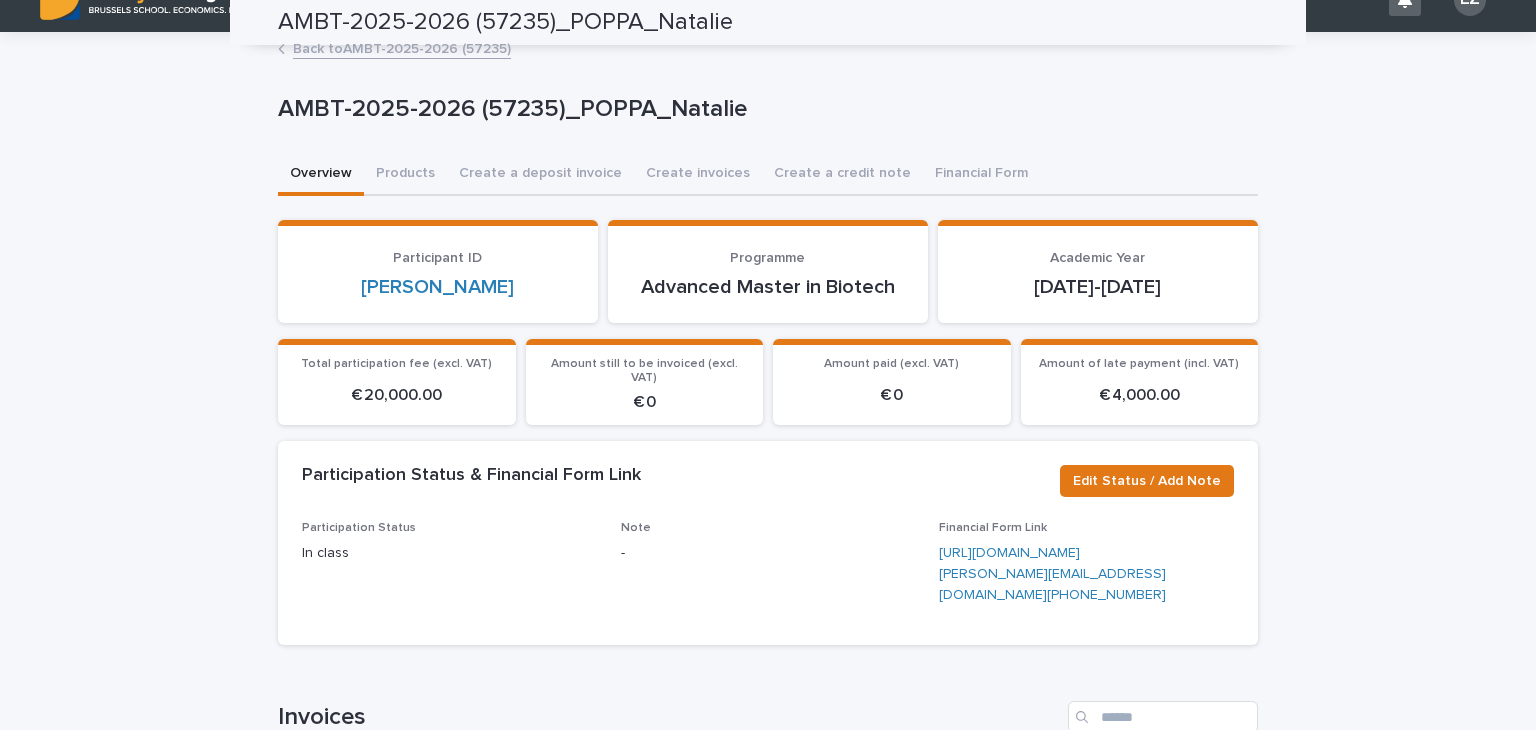 scroll, scrollTop: 0, scrollLeft: 0, axis: both 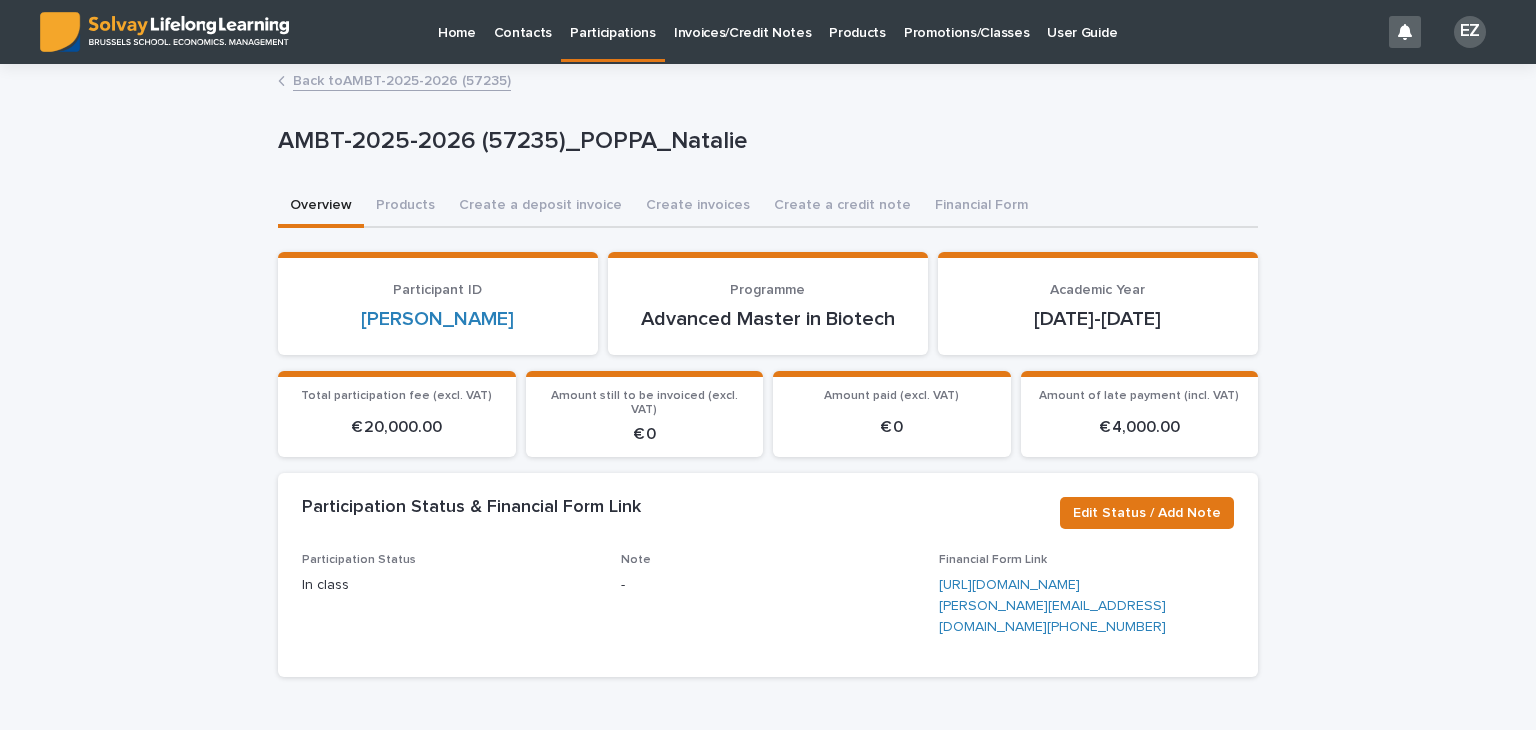 click on "Back to  AMBT-2025-2026 (57235)" at bounding box center (402, 79) 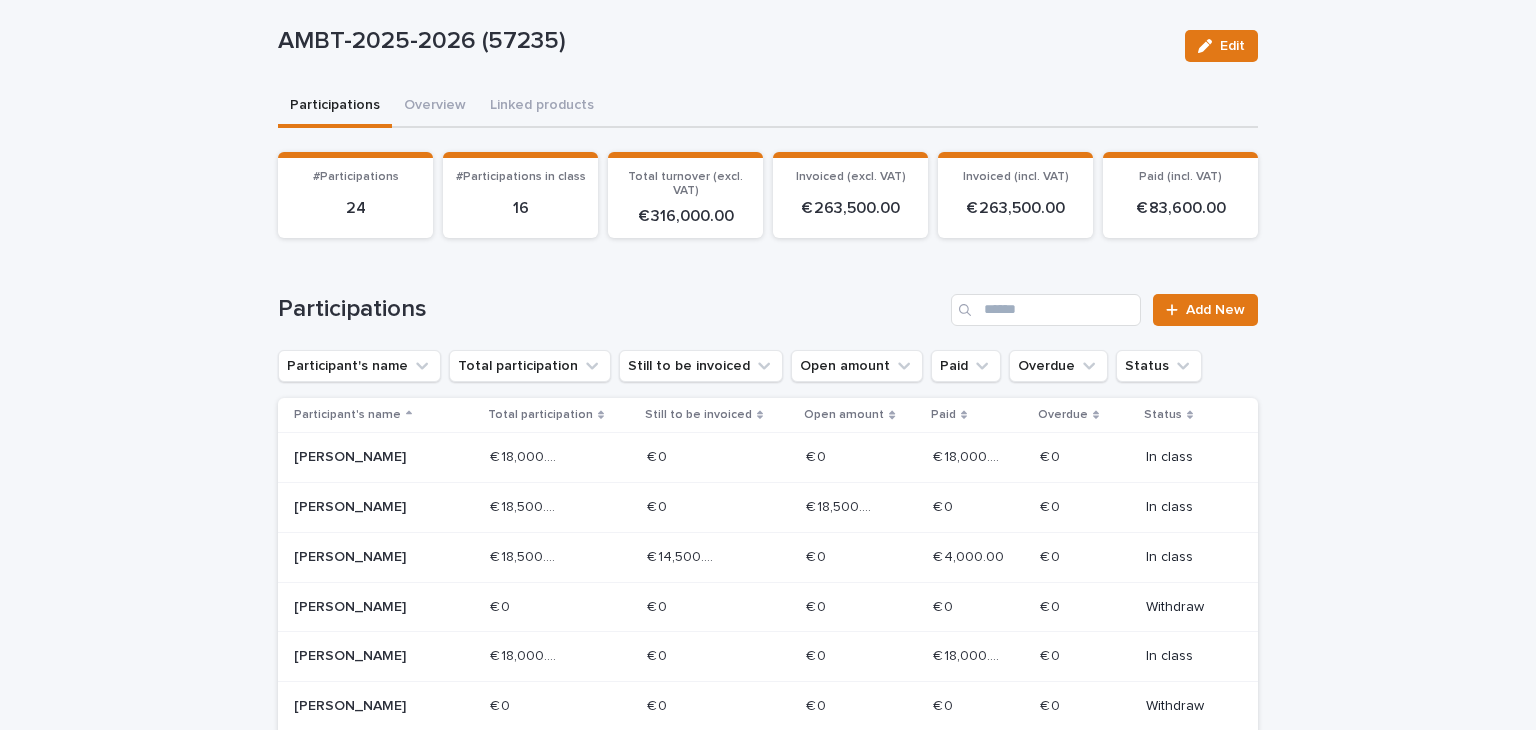 scroll, scrollTop: 100, scrollLeft: 0, axis: vertical 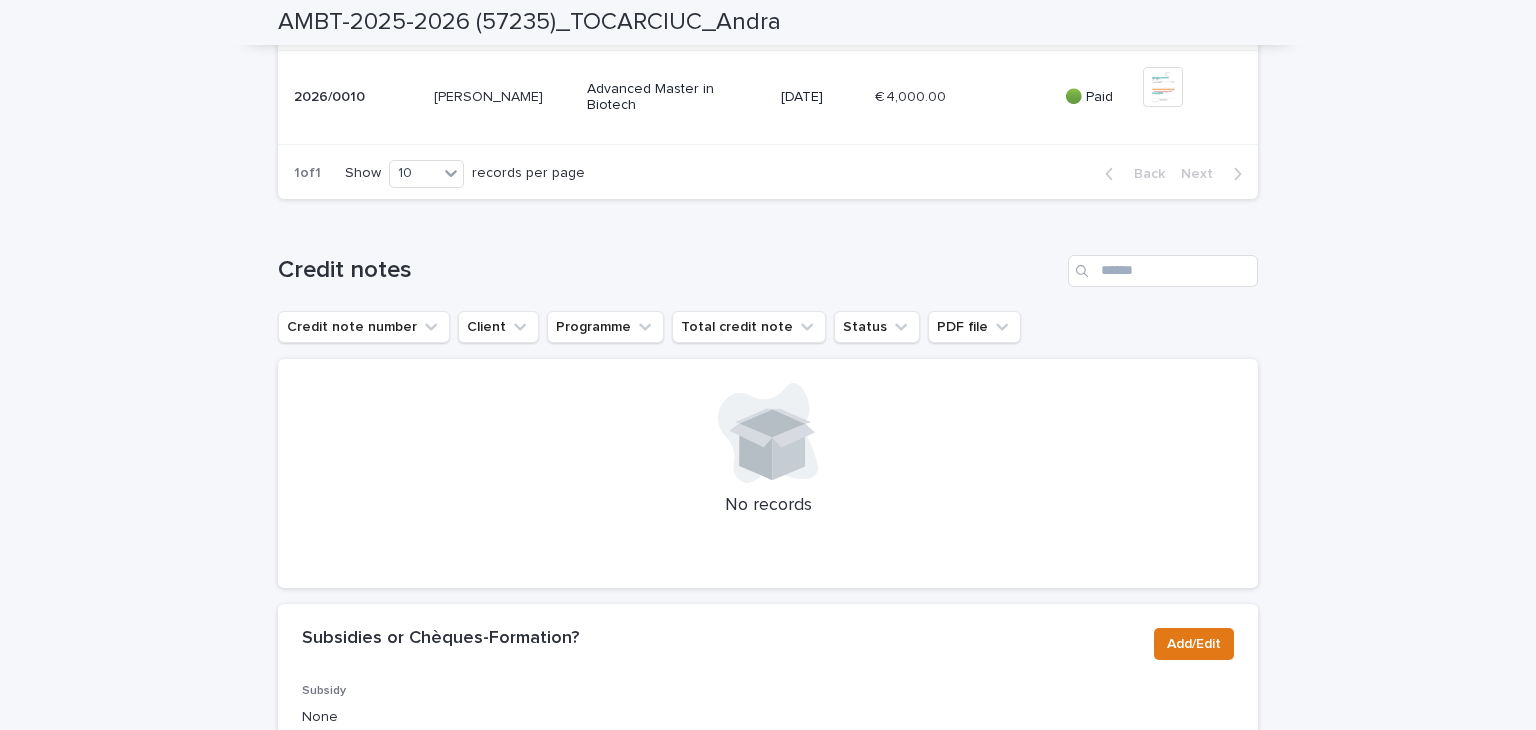 click on "€ 4,000.00" at bounding box center [912, 95] 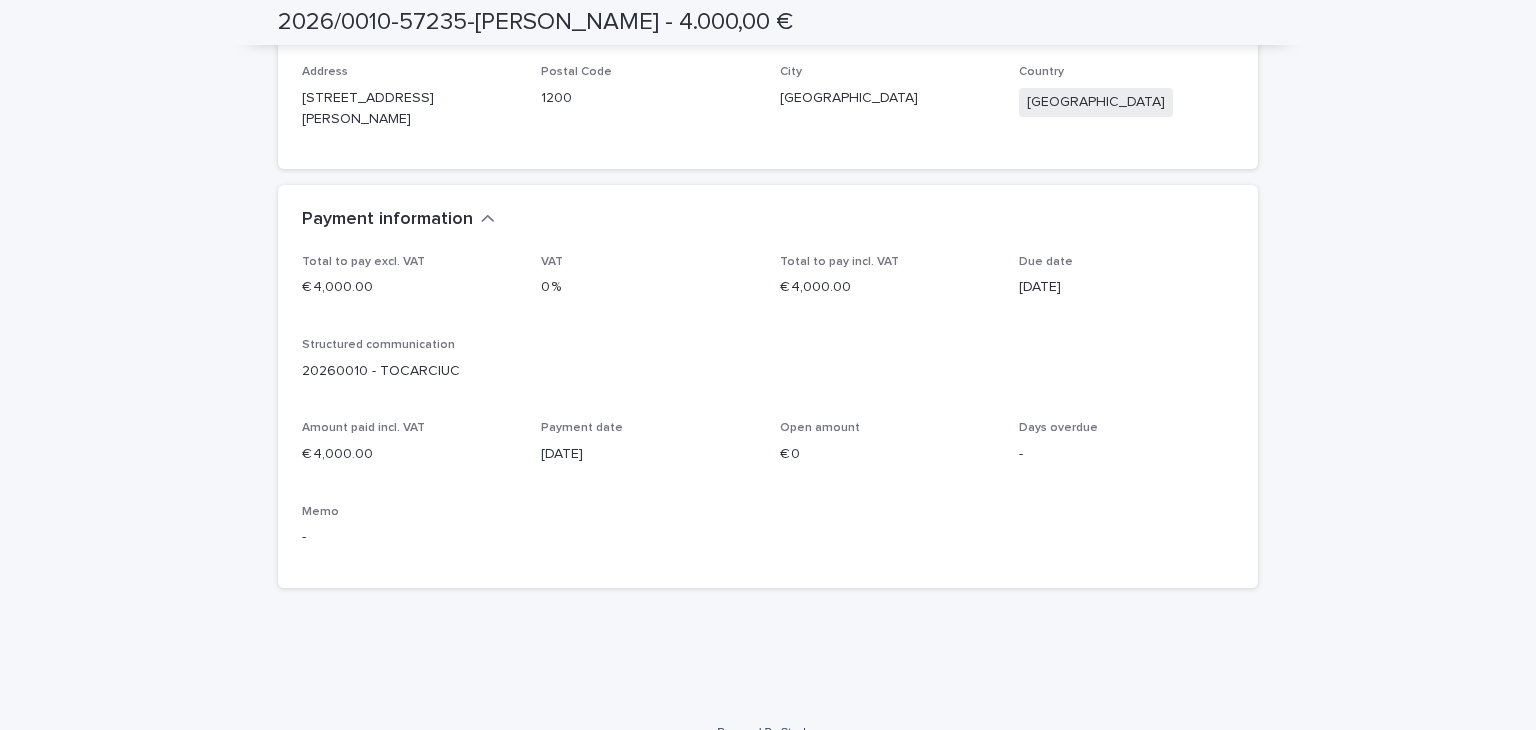 scroll, scrollTop: 1683, scrollLeft: 0, axis: vertical 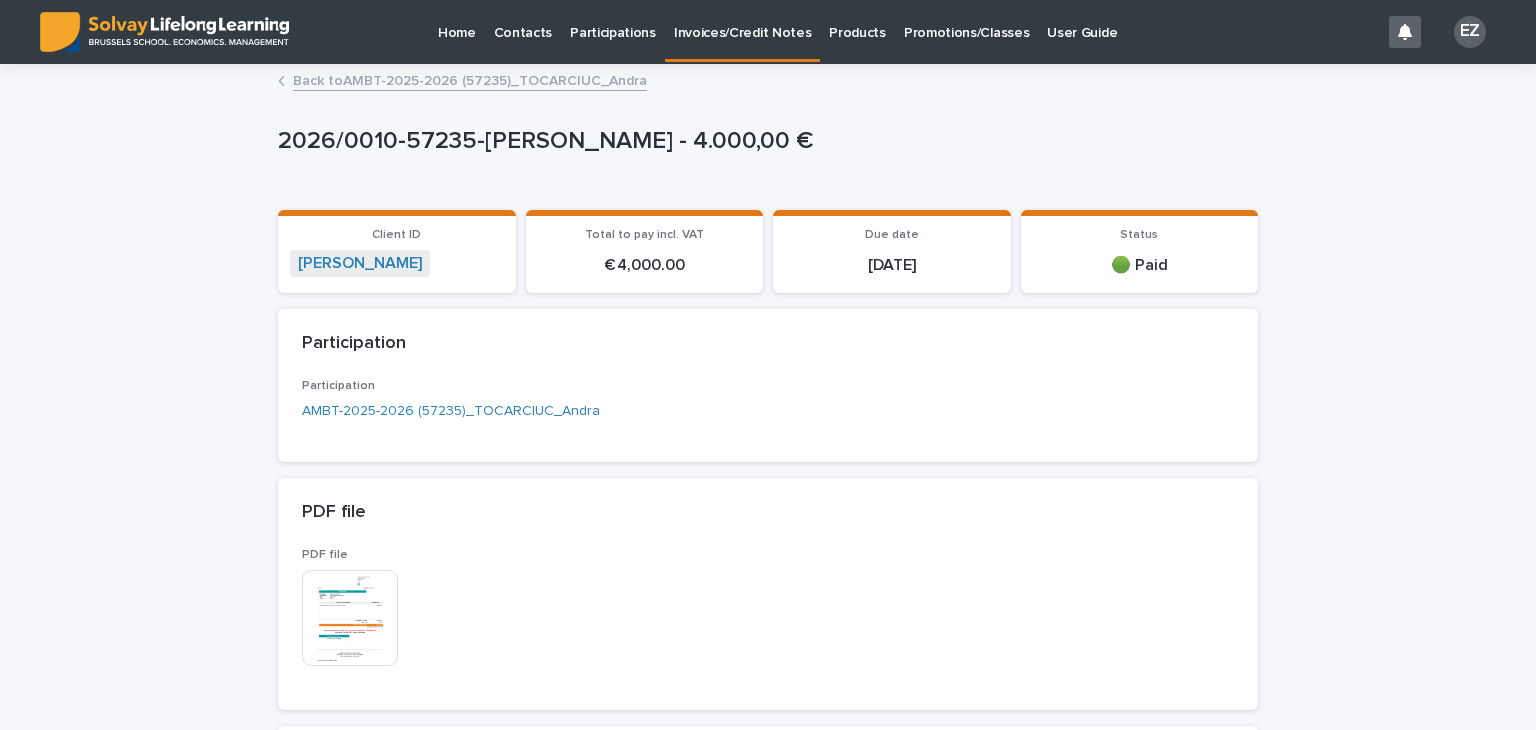 click on "Back to  AMBT-2025-2026 (57235)_TOCARCIUC_Andra" at bounding box center (470, 79) 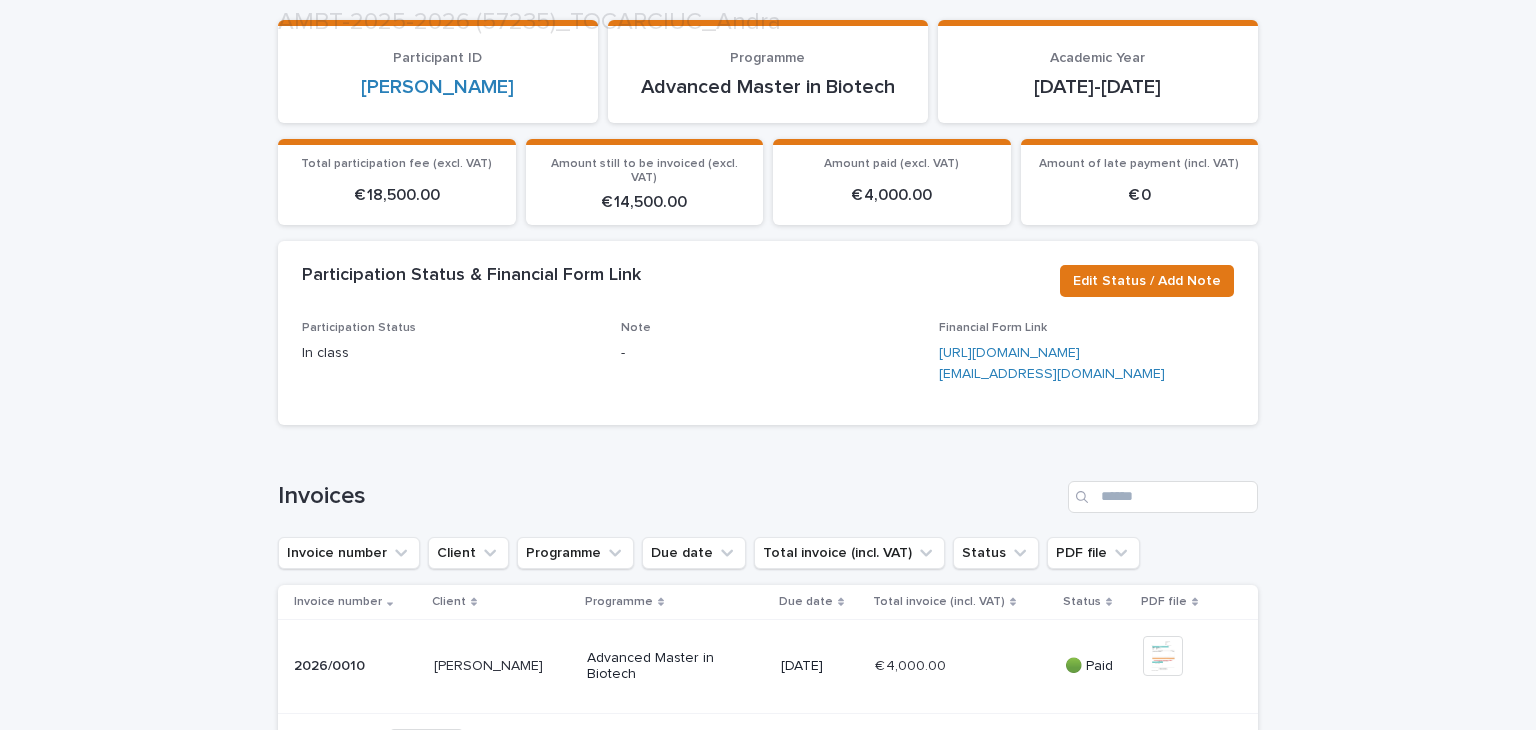 scroll, scrollTop: 0, scrollLeft: 0, axis: both 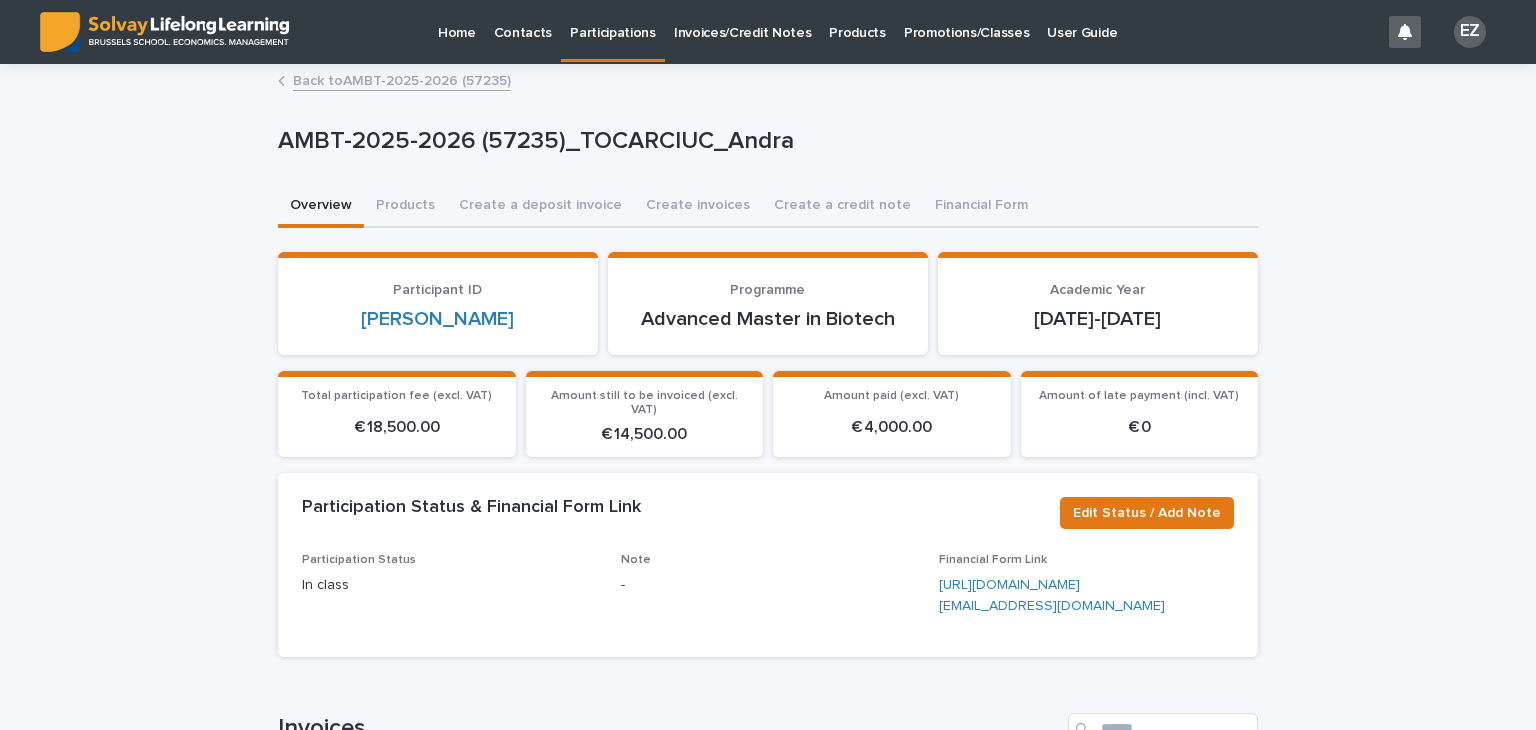 click on "Back to  AMBT-2025-2026 (57235)" at bounding box center (402, 79) 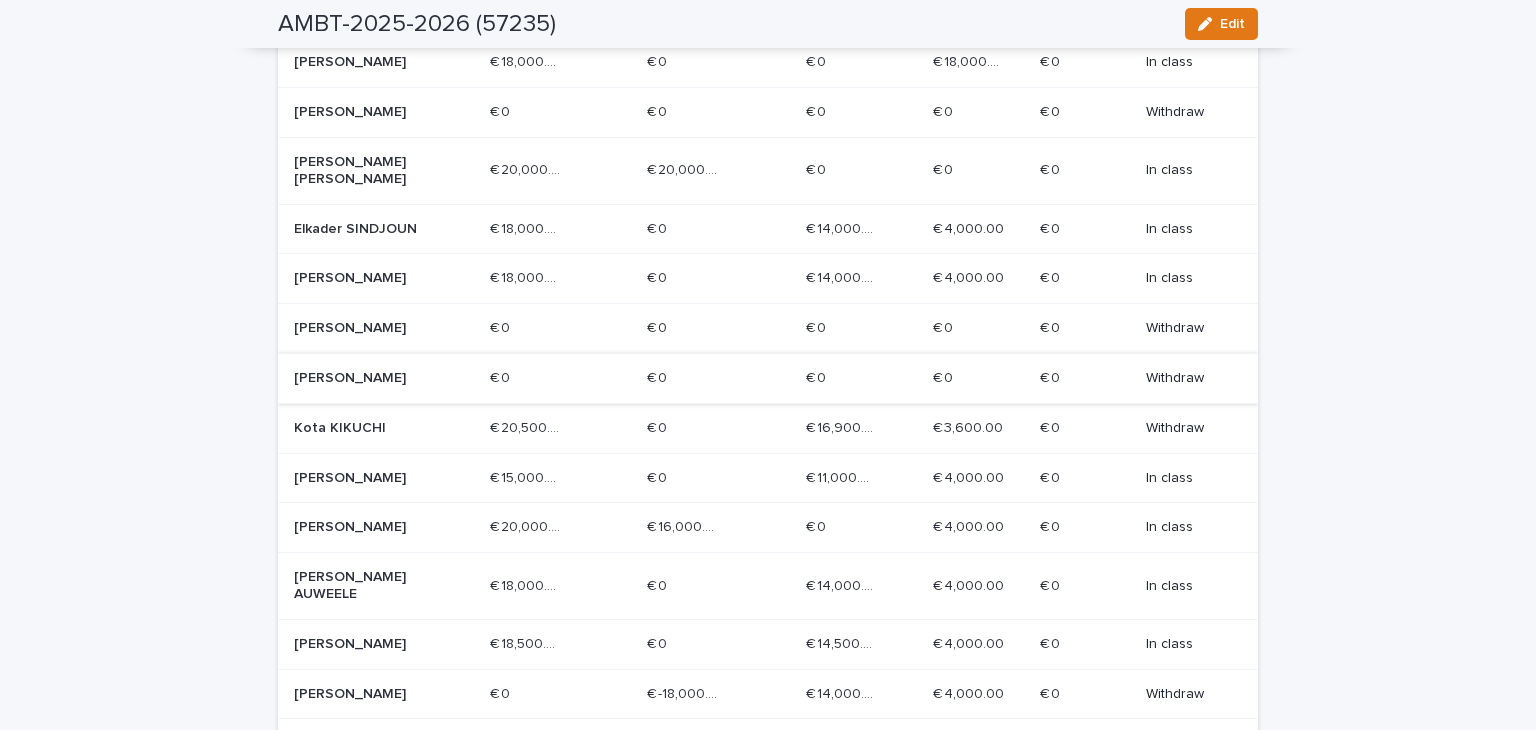 scroll, scrollTop: 756, scrollLeft: 0, axis: vertical 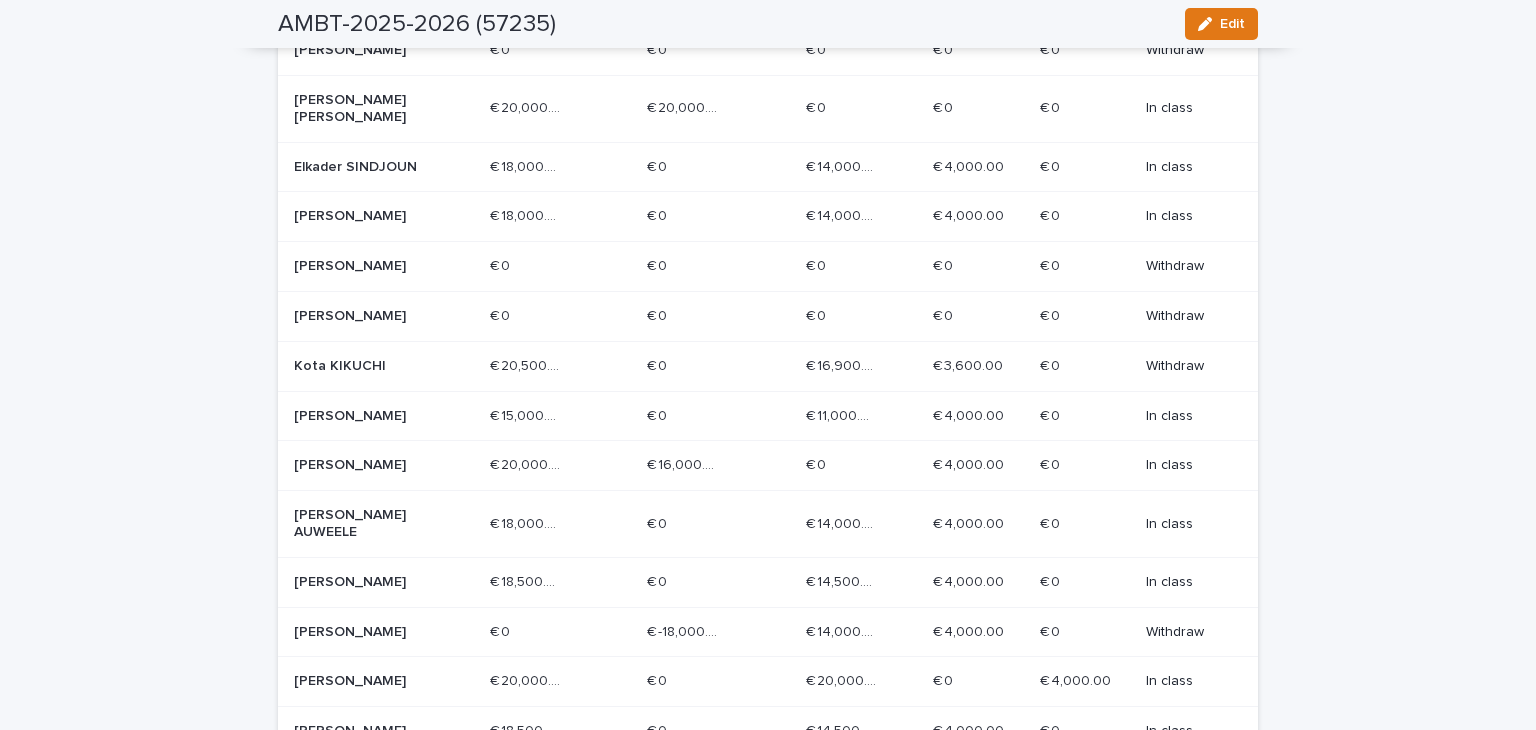 click on "[PERSON_NAME]" at bounding box center [365, 465] 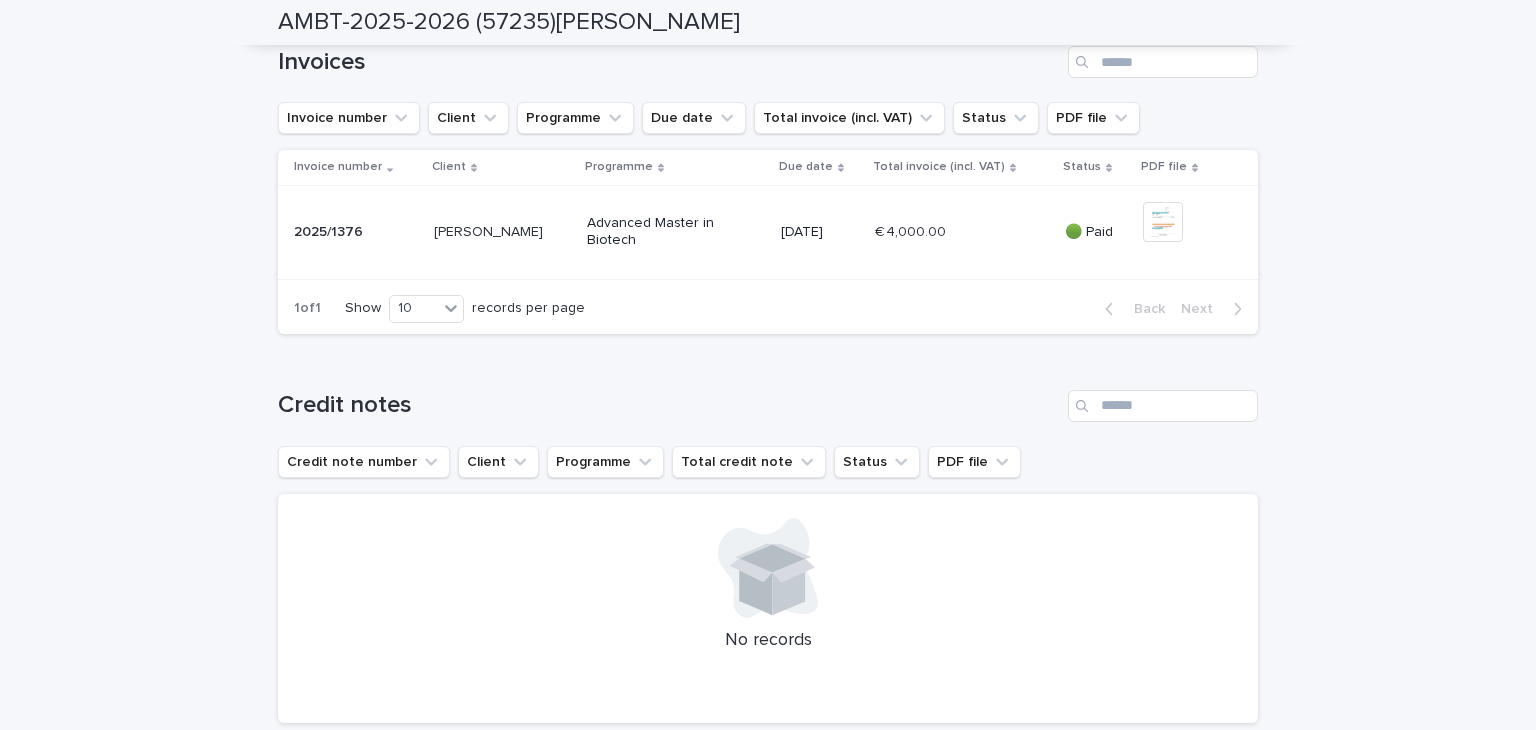 scroll, scrollTop: 687, scrollLeft: 0, axis: vertical 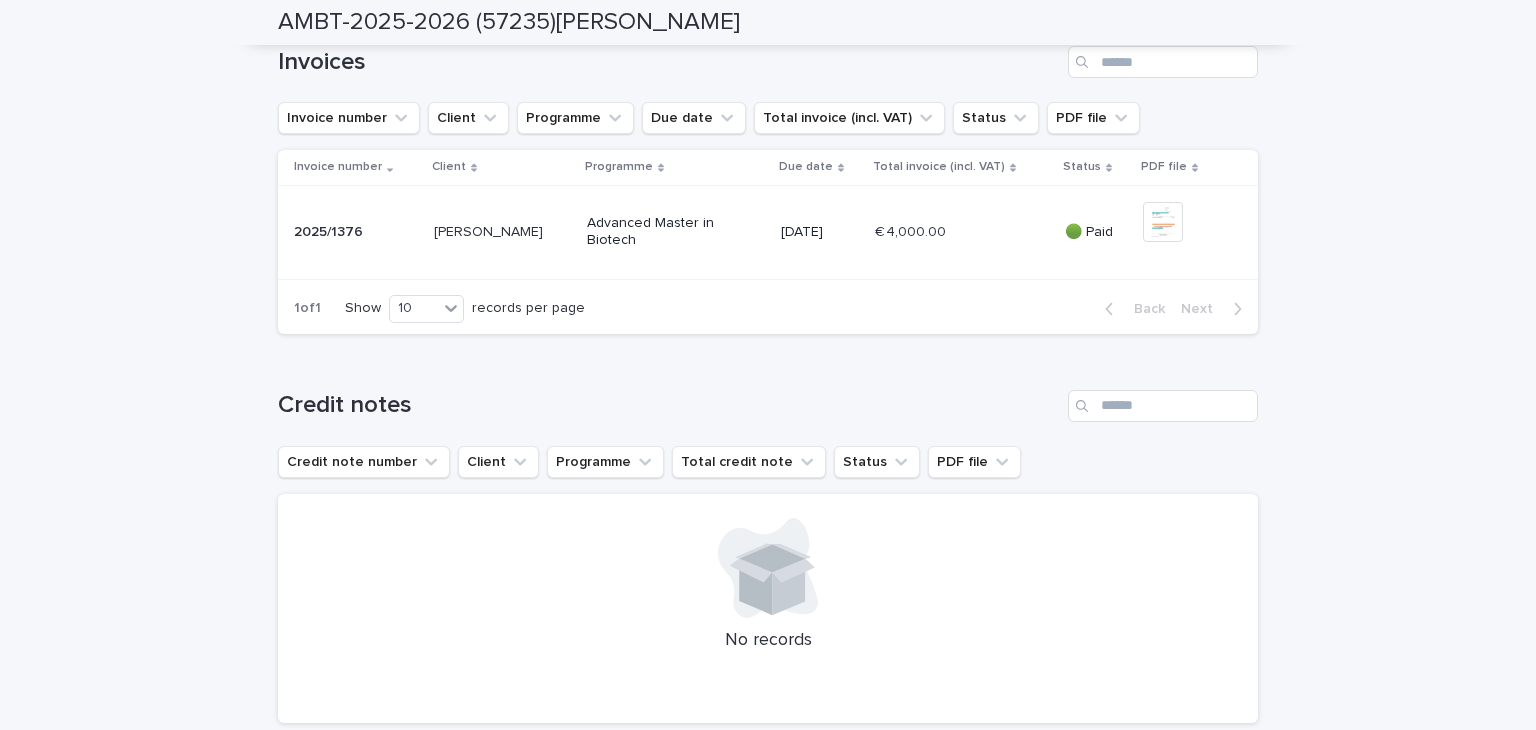 click on "[DATE]" at bounding box center (820, 232) 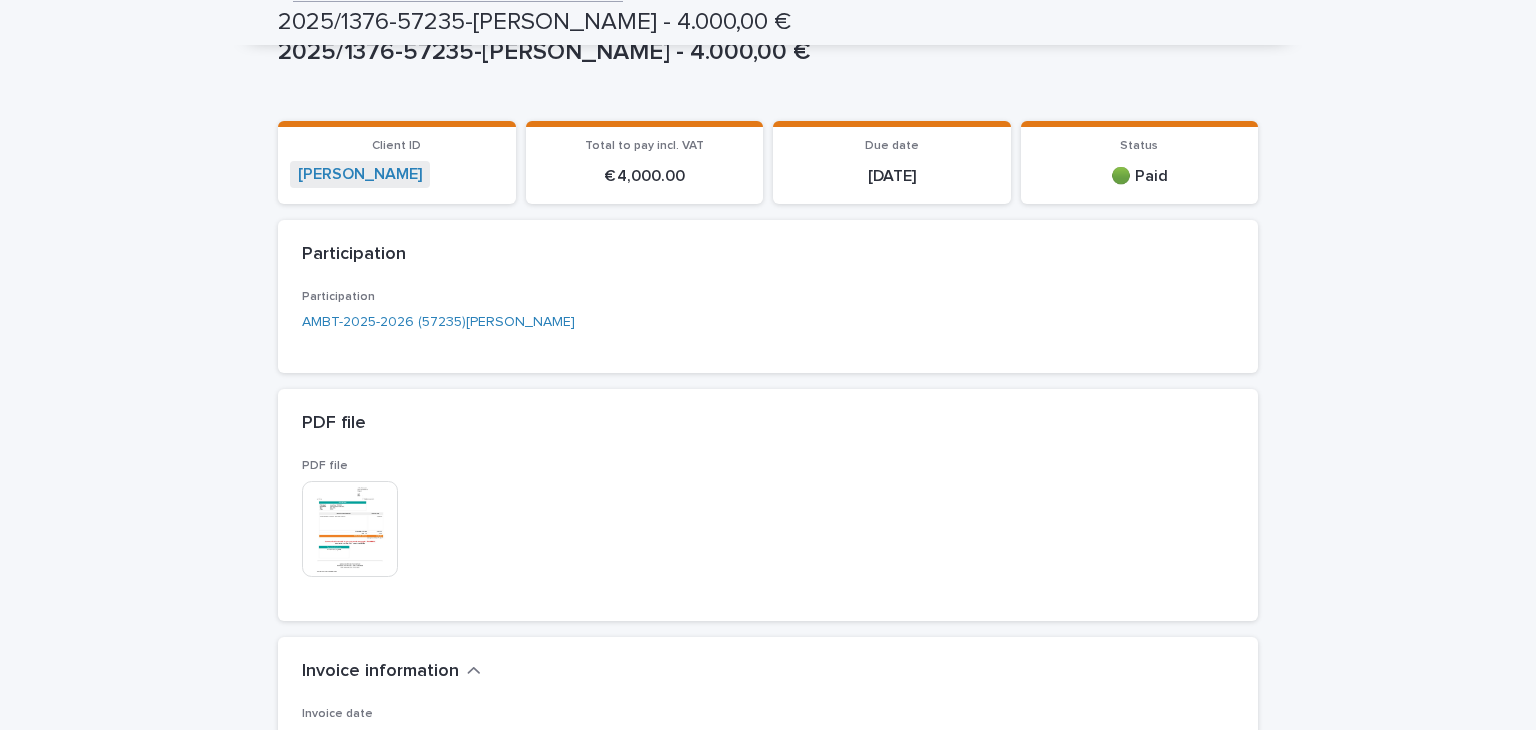 scroll, scrollTop: 0, scrollLeft: 0, axis: both 